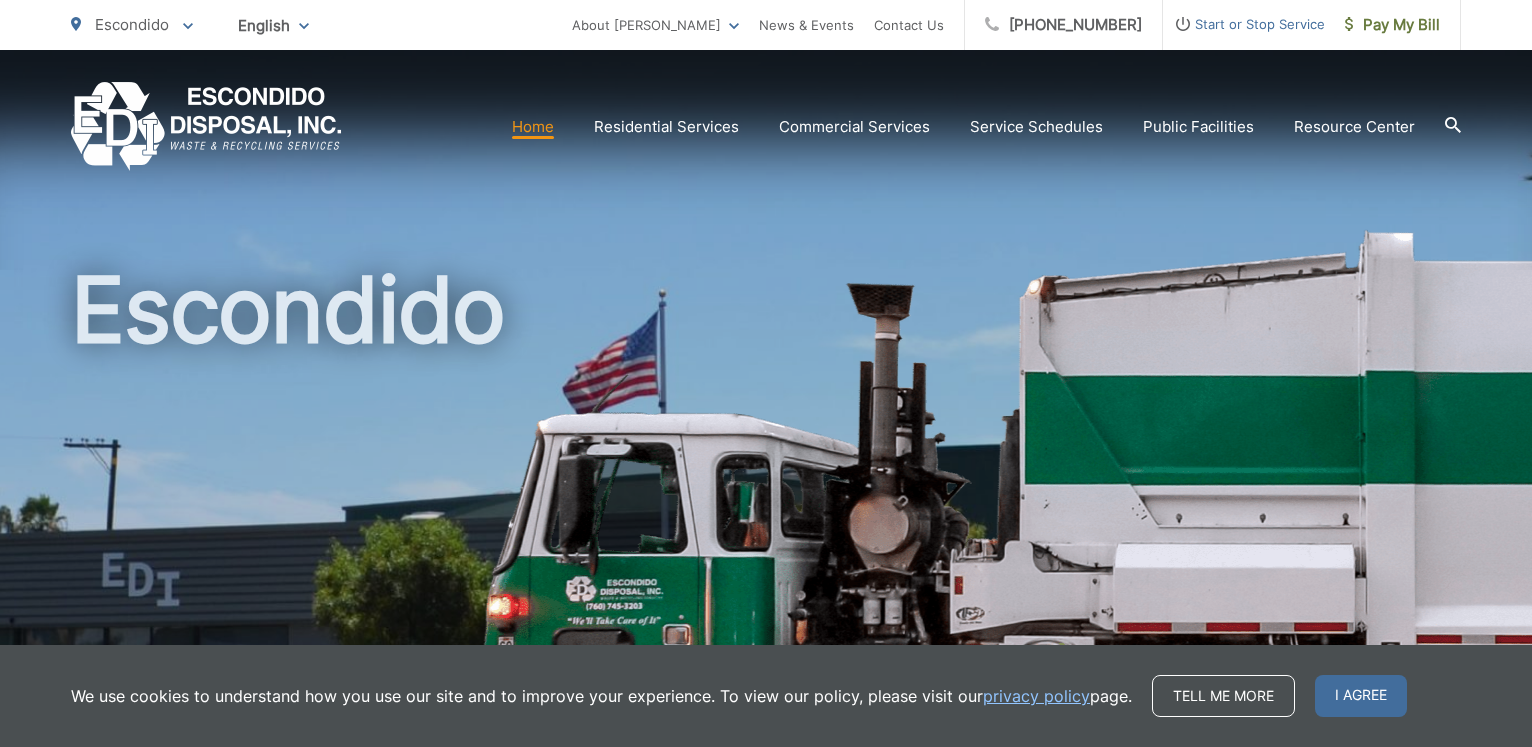 scroll, scrollTop: 0, scrollLeft: 0, axis: both 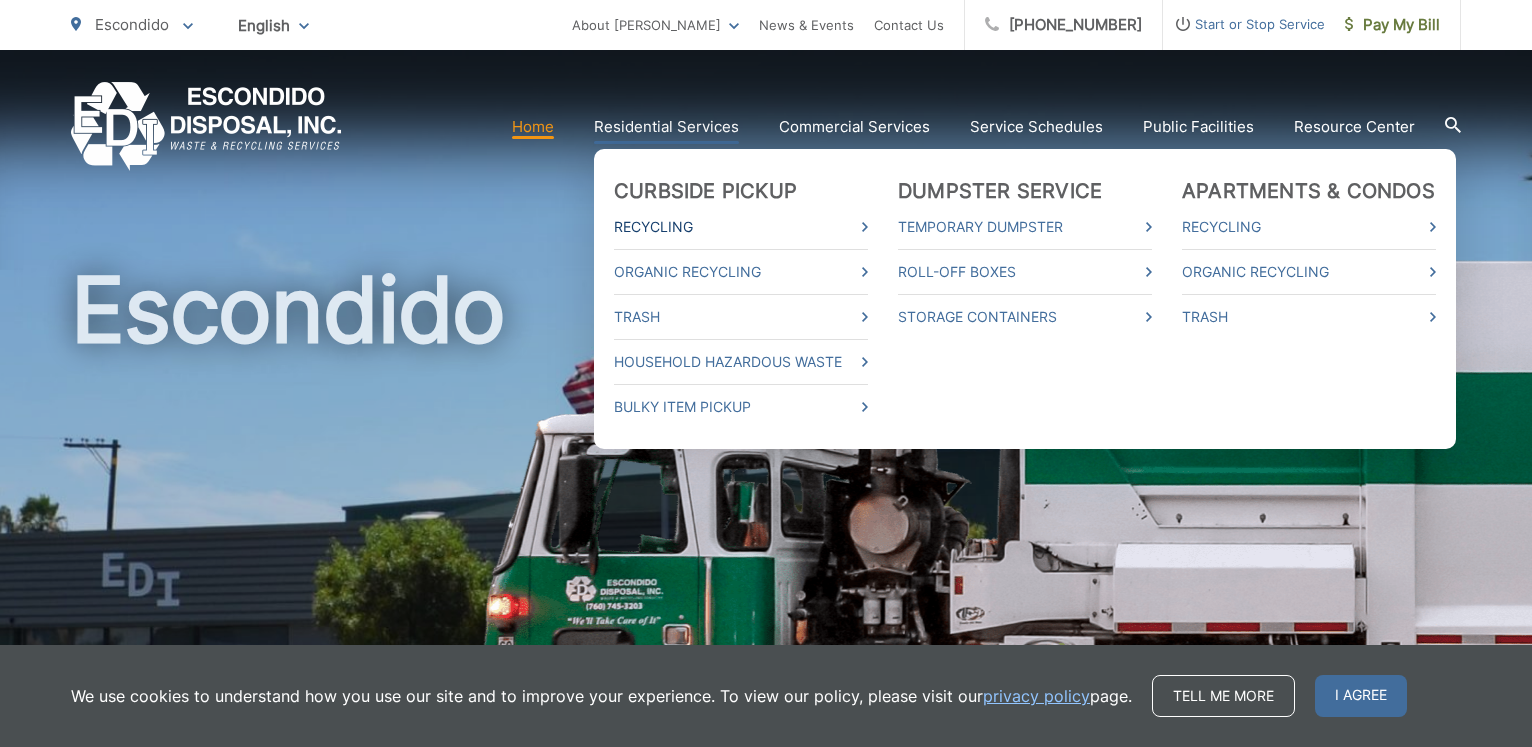 click at bounding box center [865, 227] 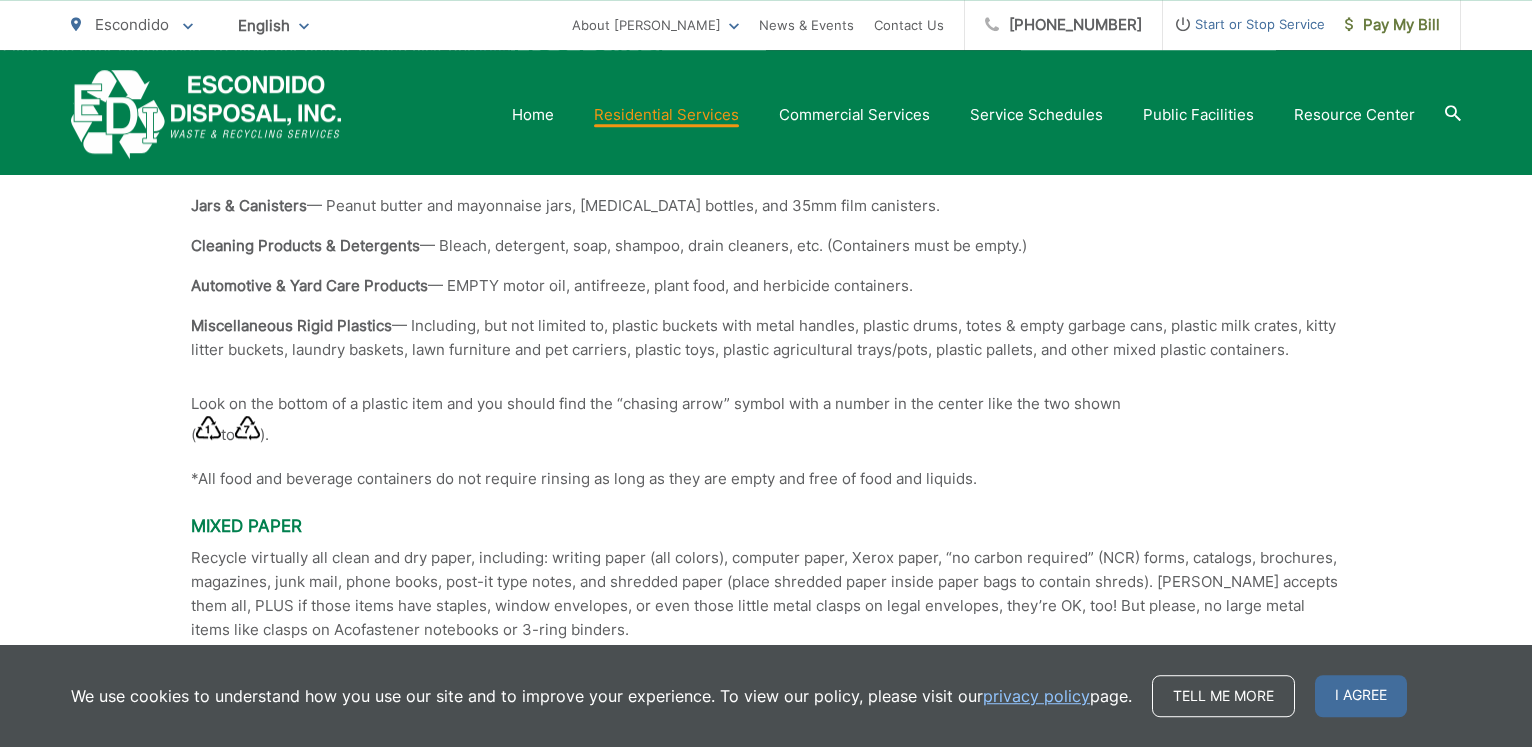 scroll, scrollTop: 1564, scrollLeft: 0, axis: vertical 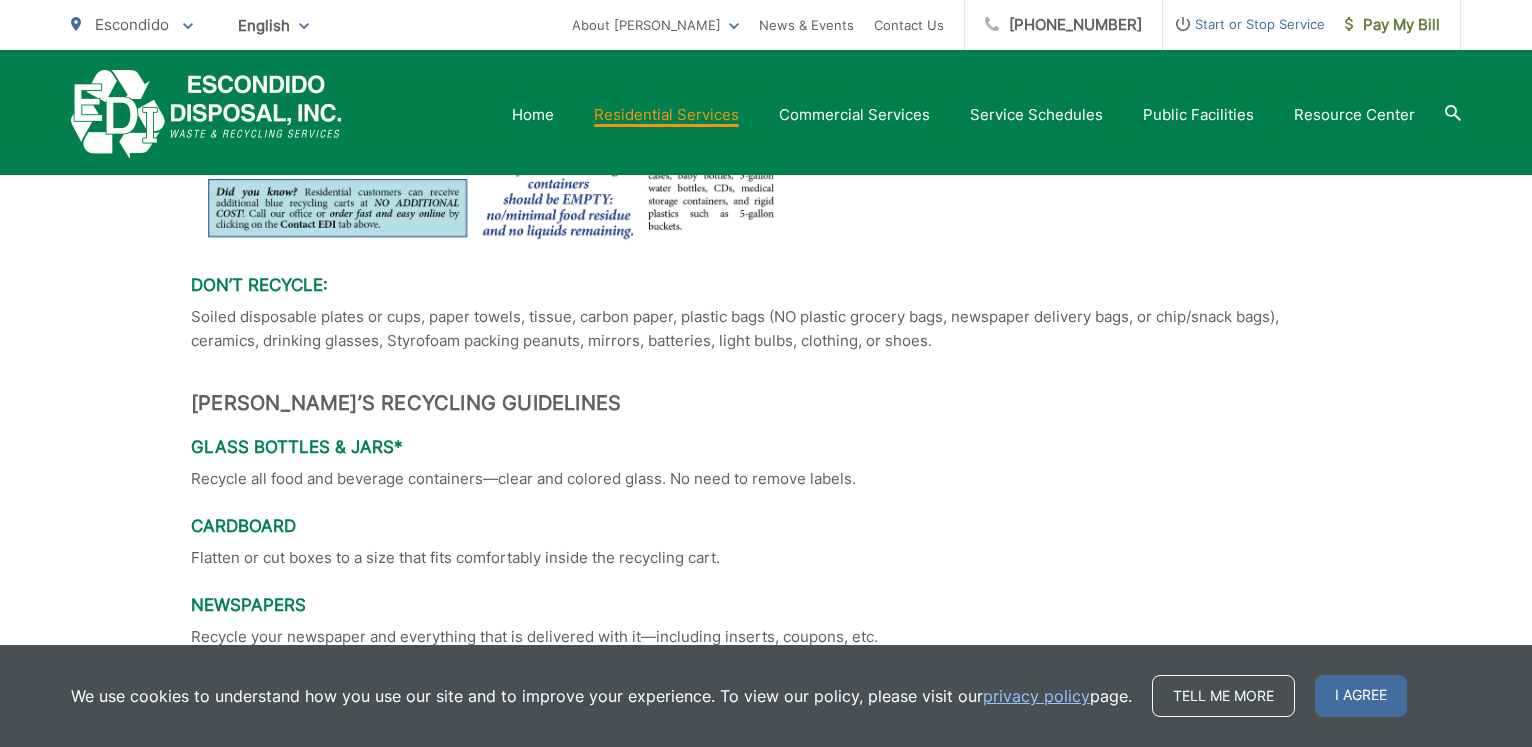 click on "Recycle all food and beverage containers—clear and colored glass. No need to remove labels." at bounding box center (766, 479) 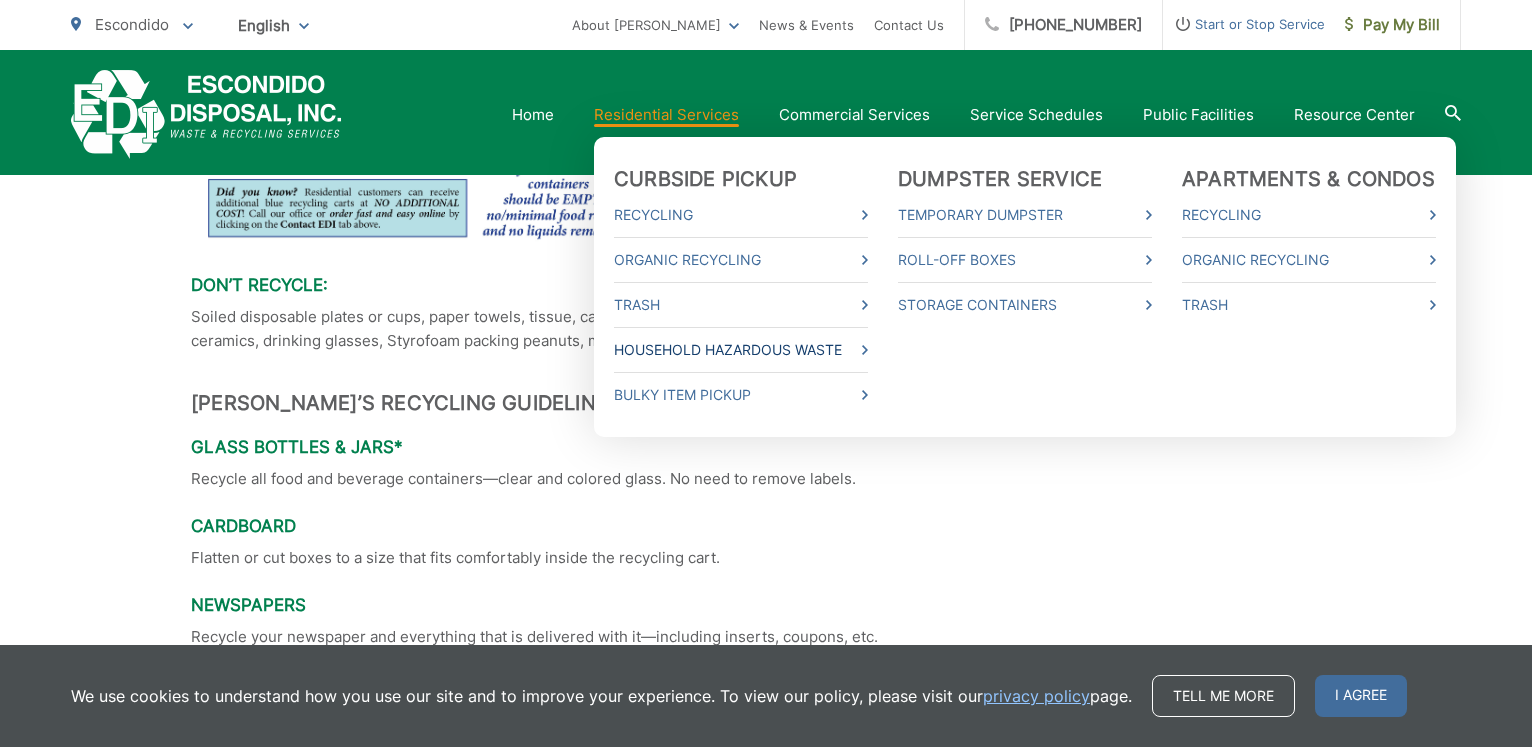 click on "Household Hazardous Waste" at bounding box center (741, 350) 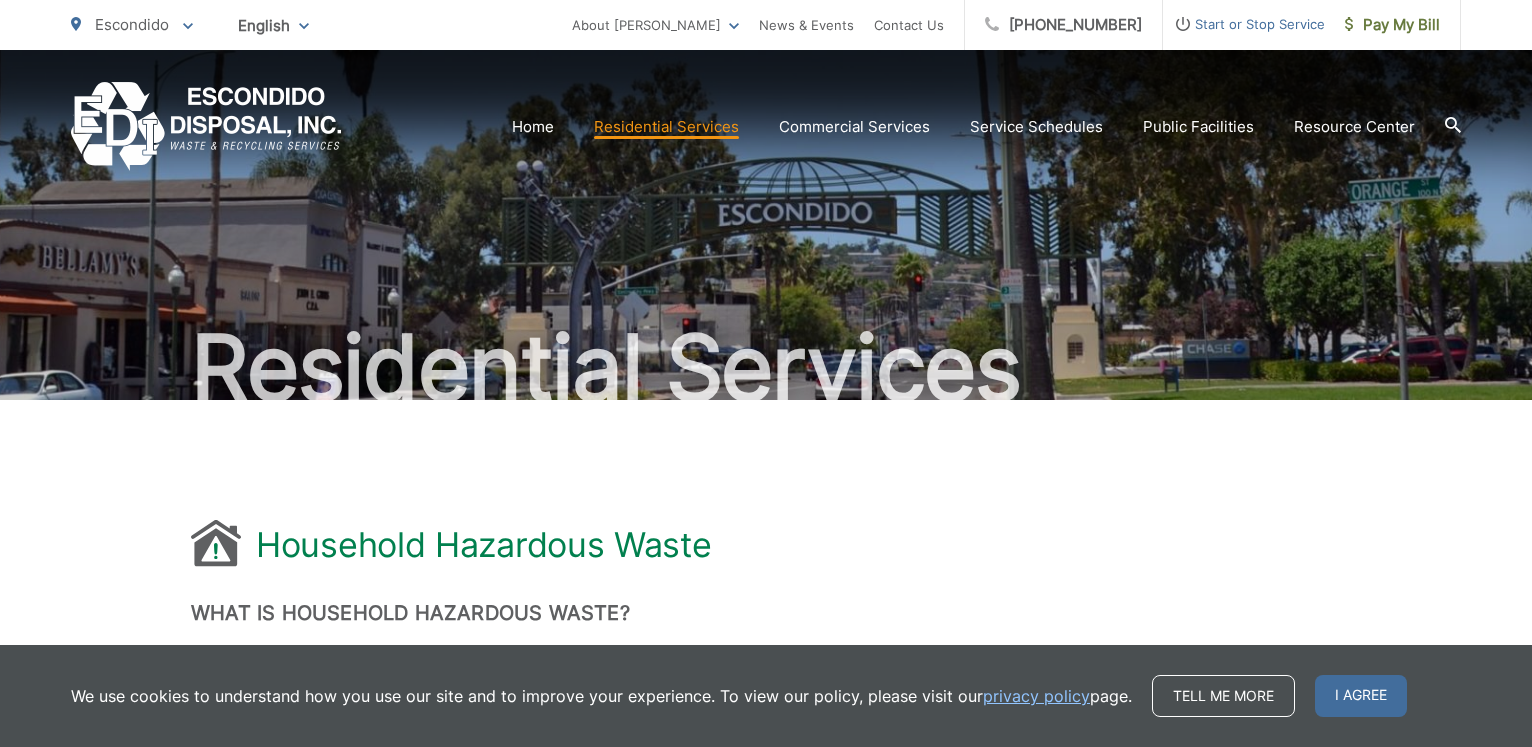 scroll, scrollTop: 306, scrollLeft: 0, axis: vertical 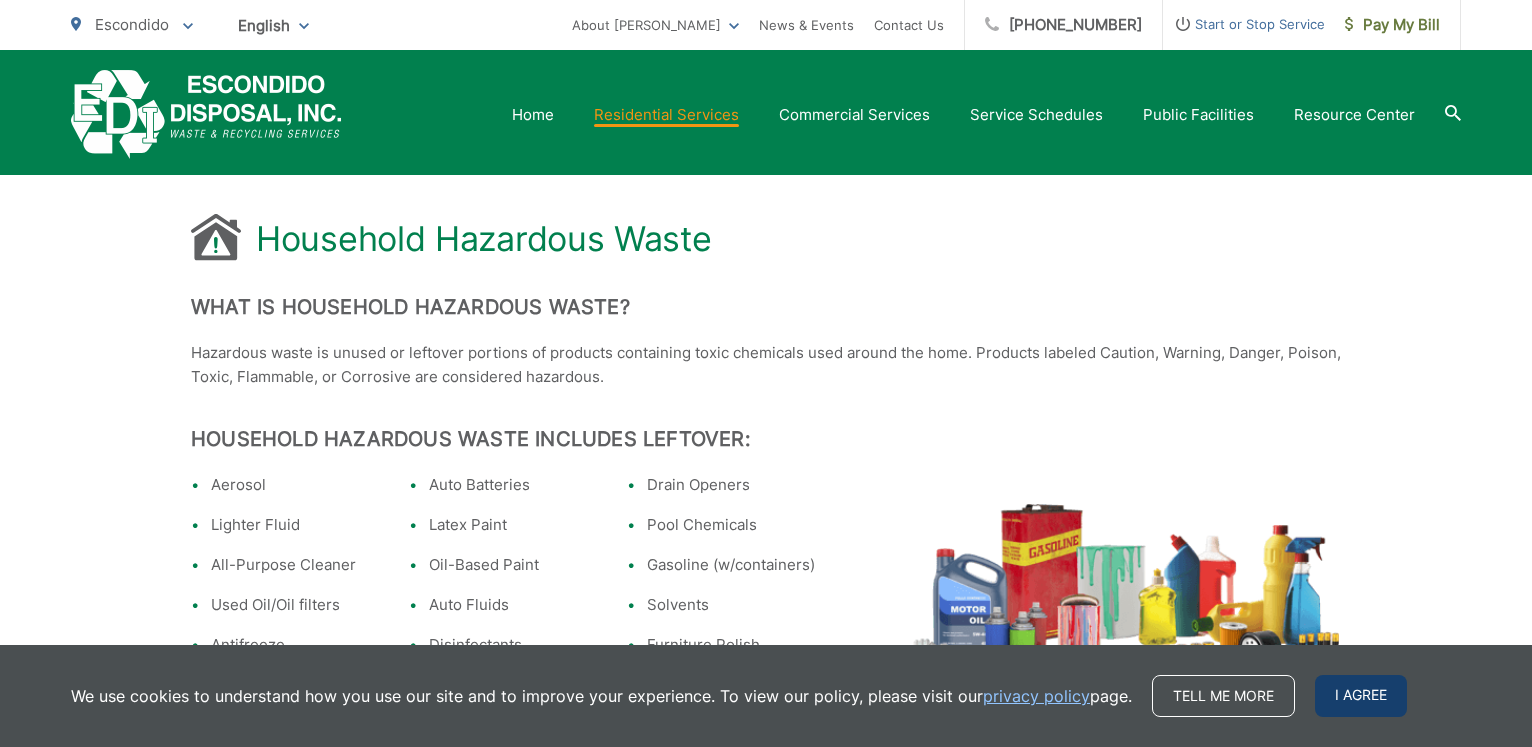 click on "I agree" at bounding box center (1361, 696) 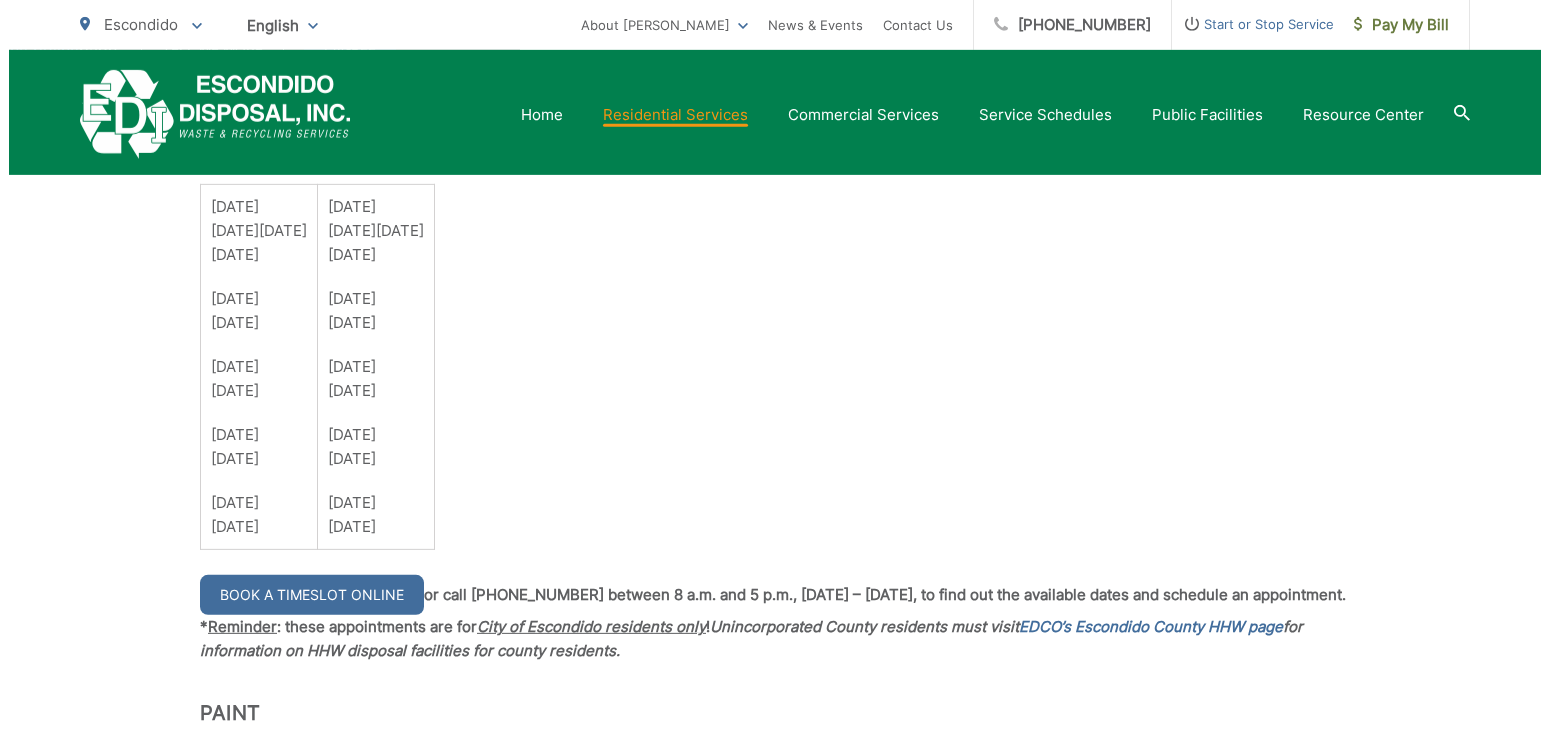 scroll, scrollTop: 1632, scrollLeft: 0, axis: vertical 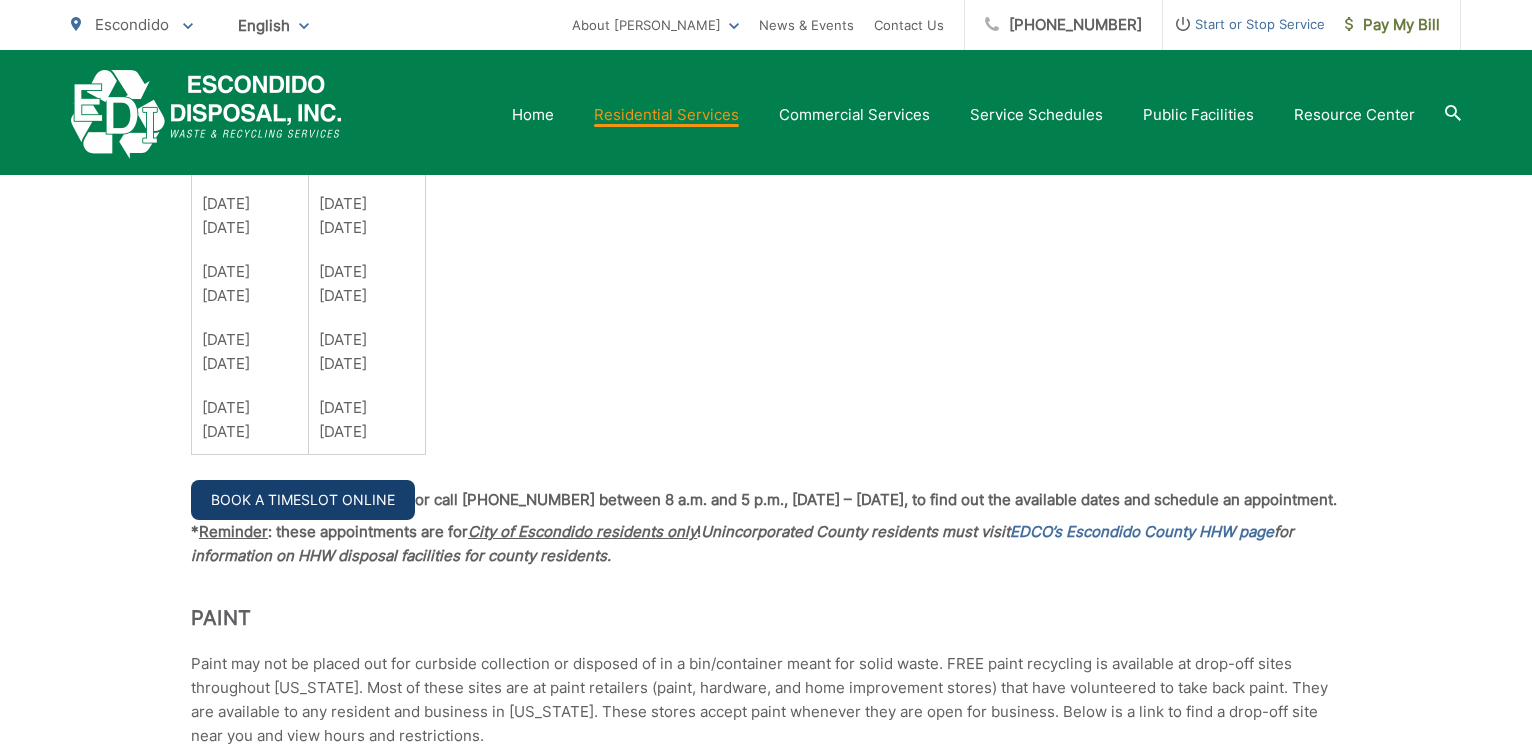 click on "Book a Timeslot Online" at bounding box center [303, 500] 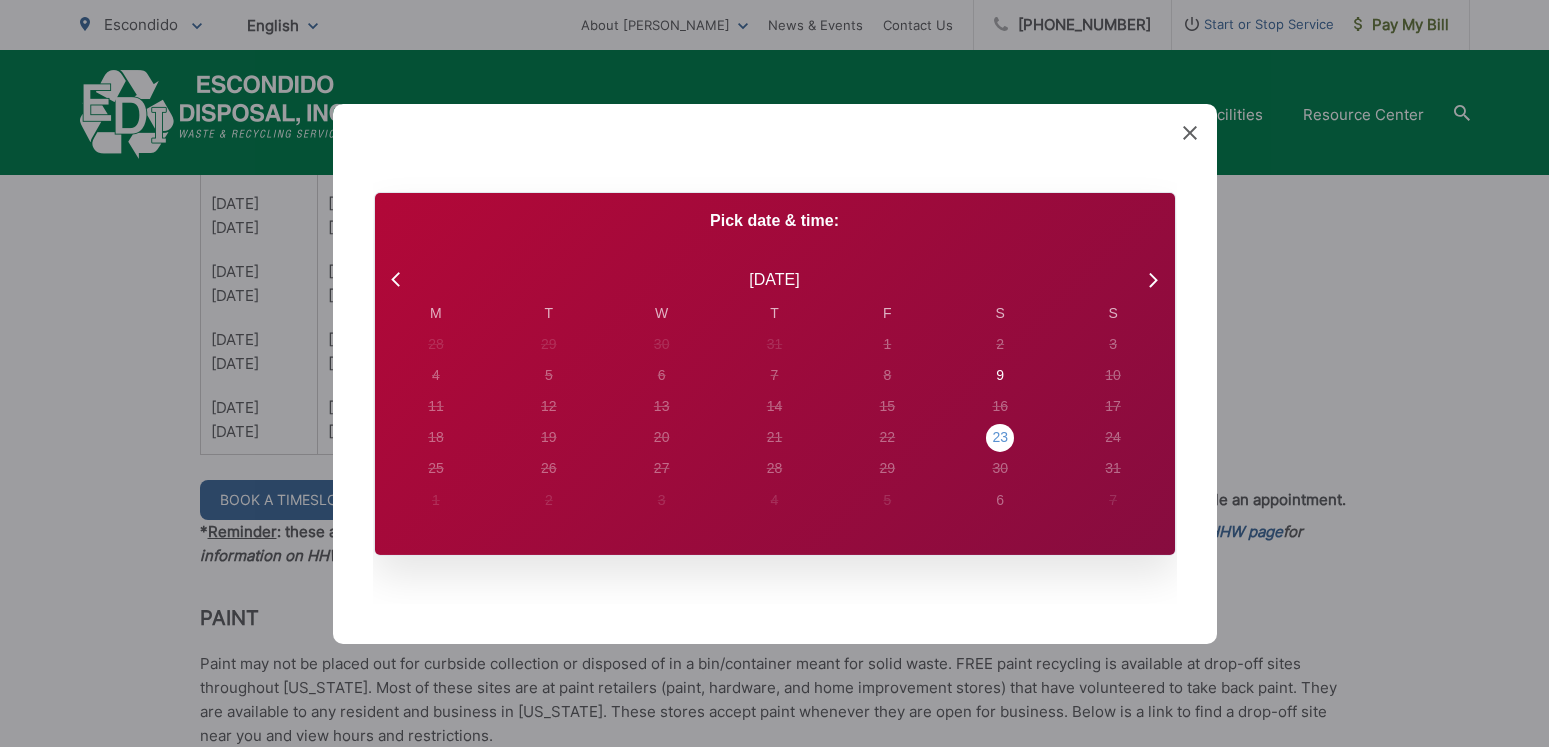click on "23" at bounding box center [436, 344] 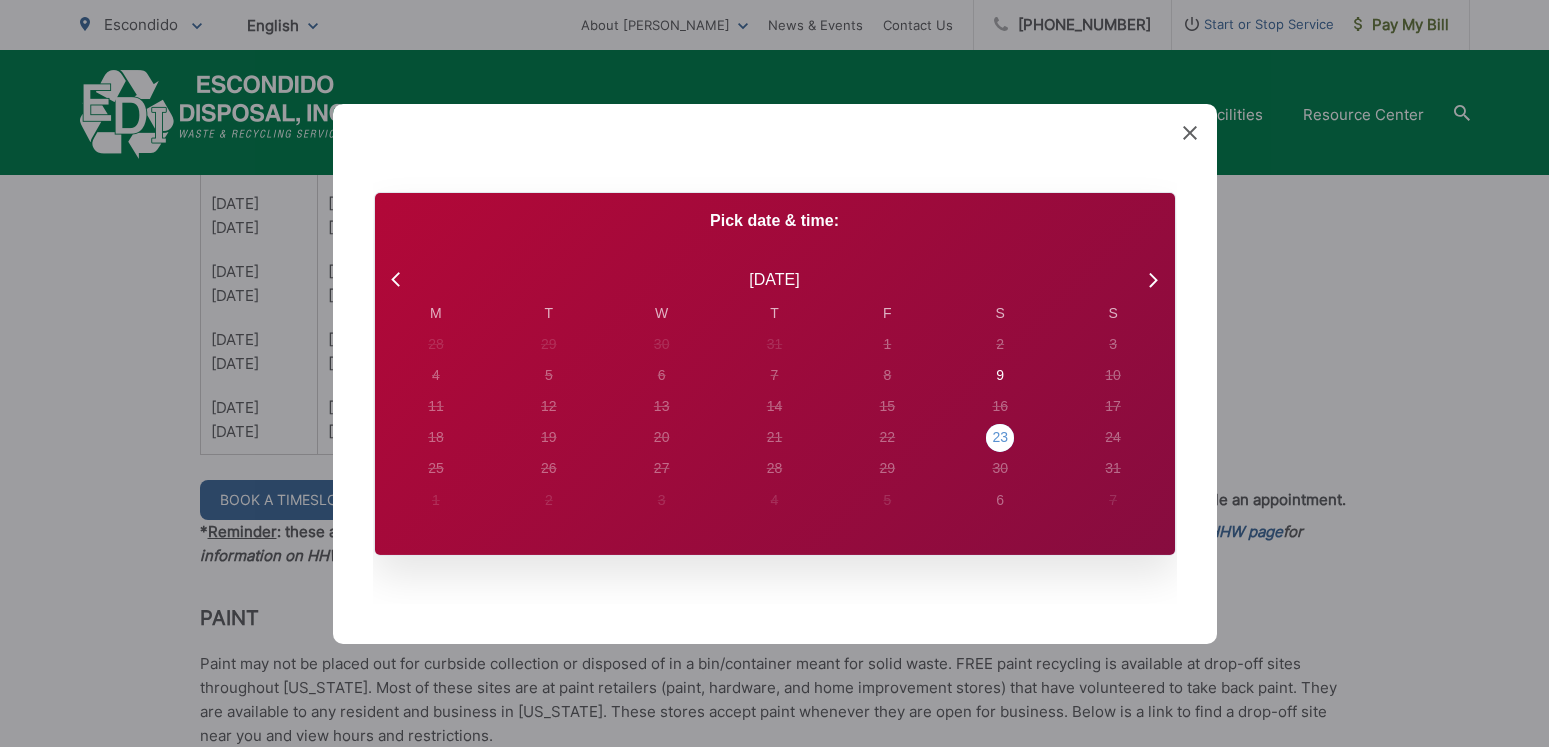 radio on "true" 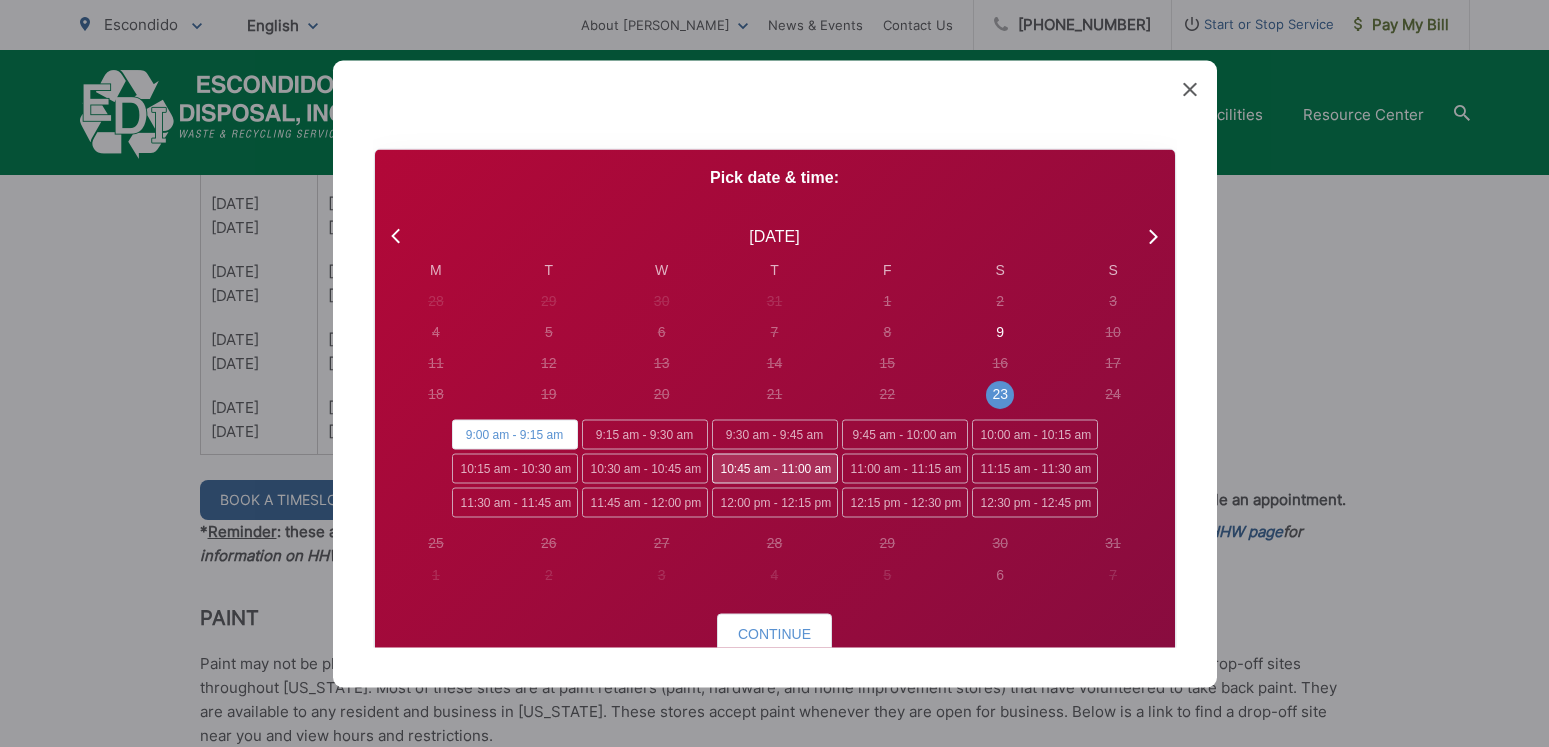 click on "10:45 am - 11:00 am" at bounding box center [775, 469] 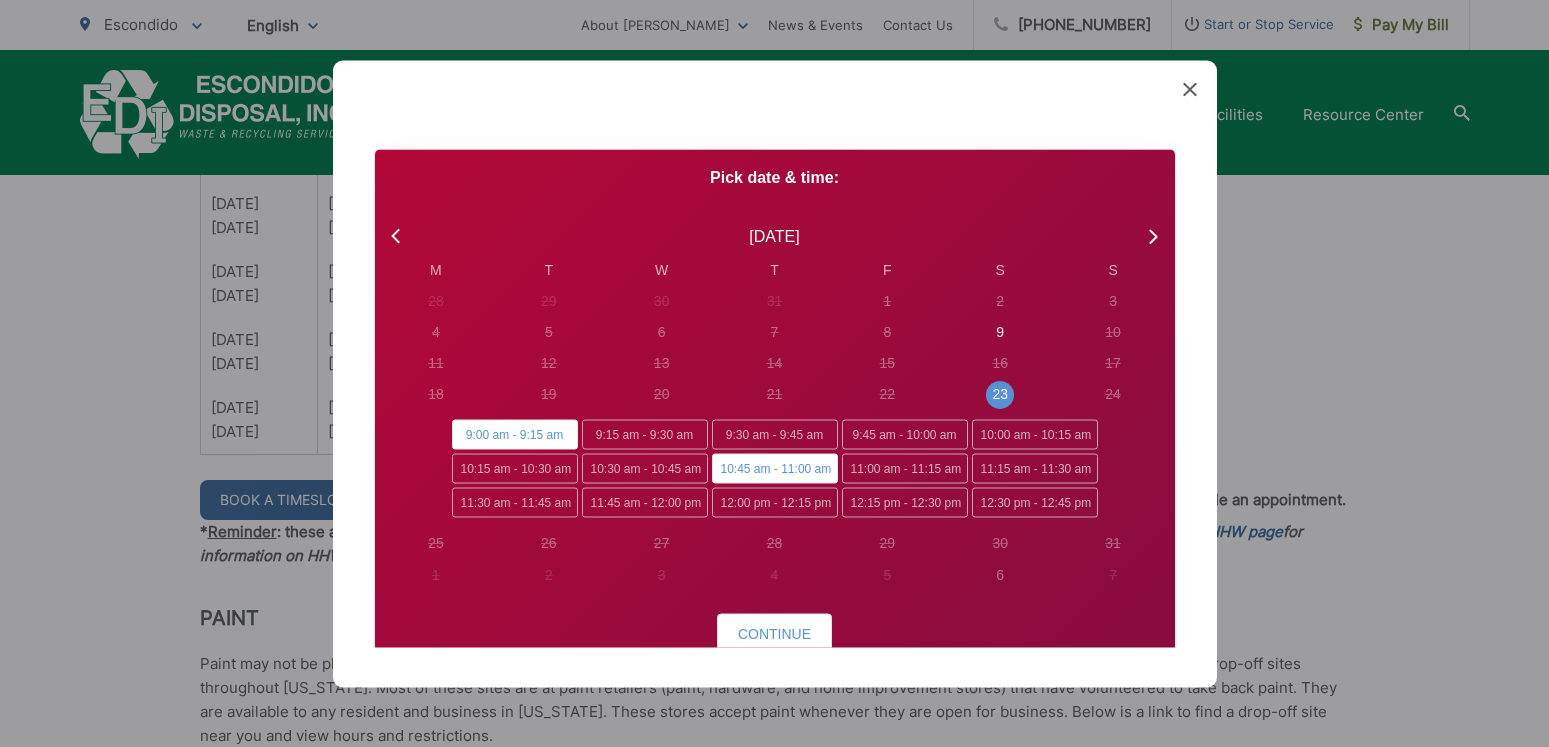radio on "false" 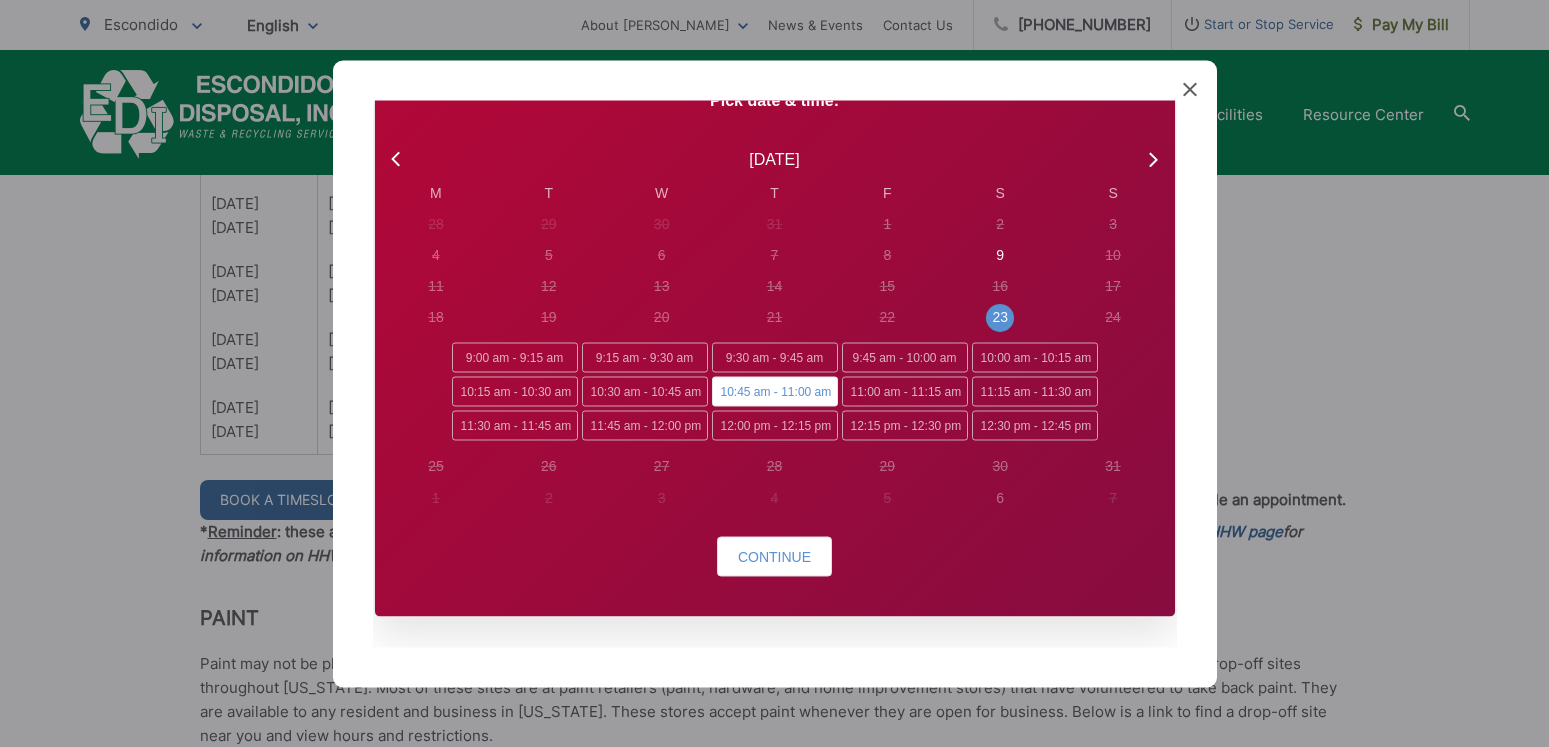 scroll, scrollTop: 96, scrollLeft: 0, axis: vertical 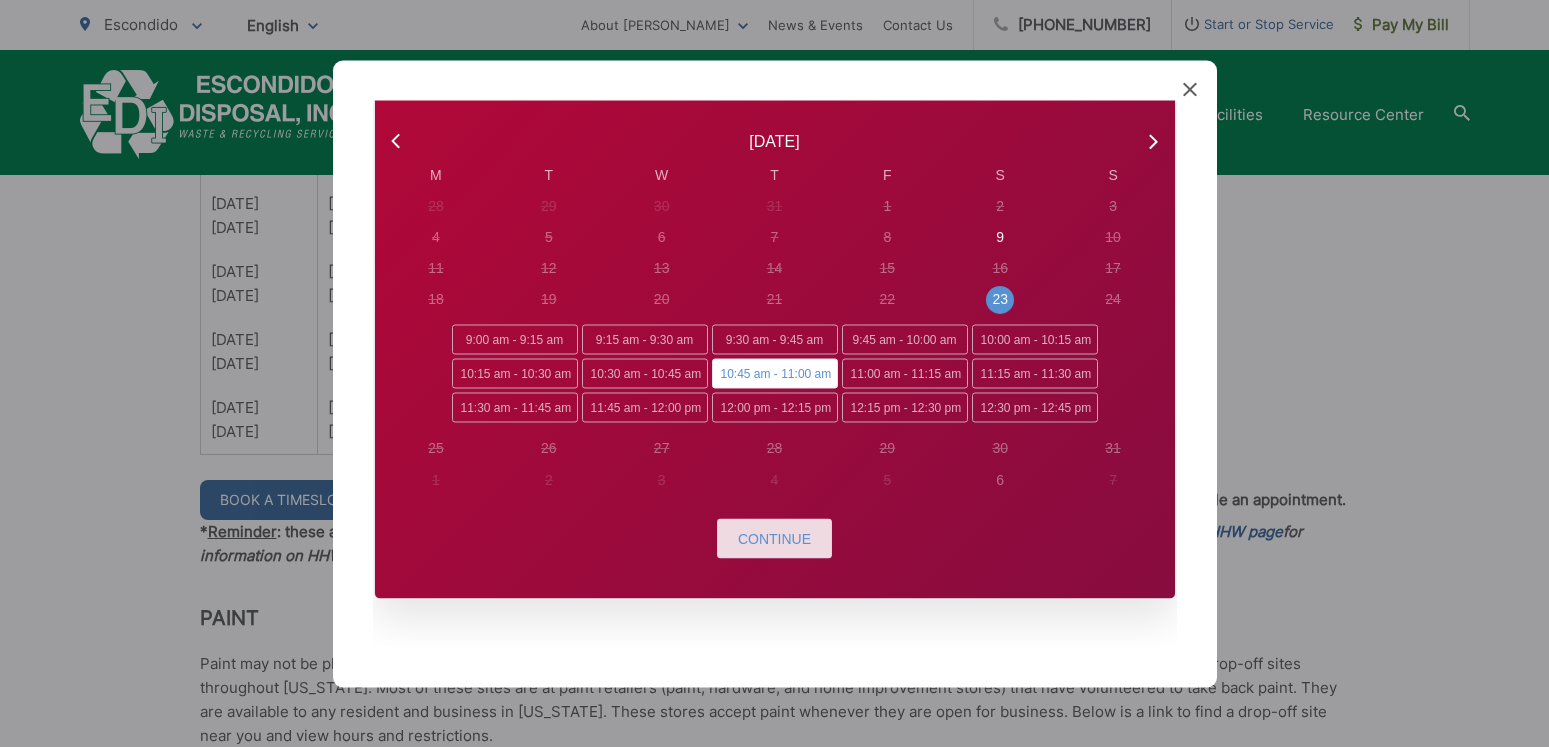 click on "Continue" at bounding box center (774, 538) 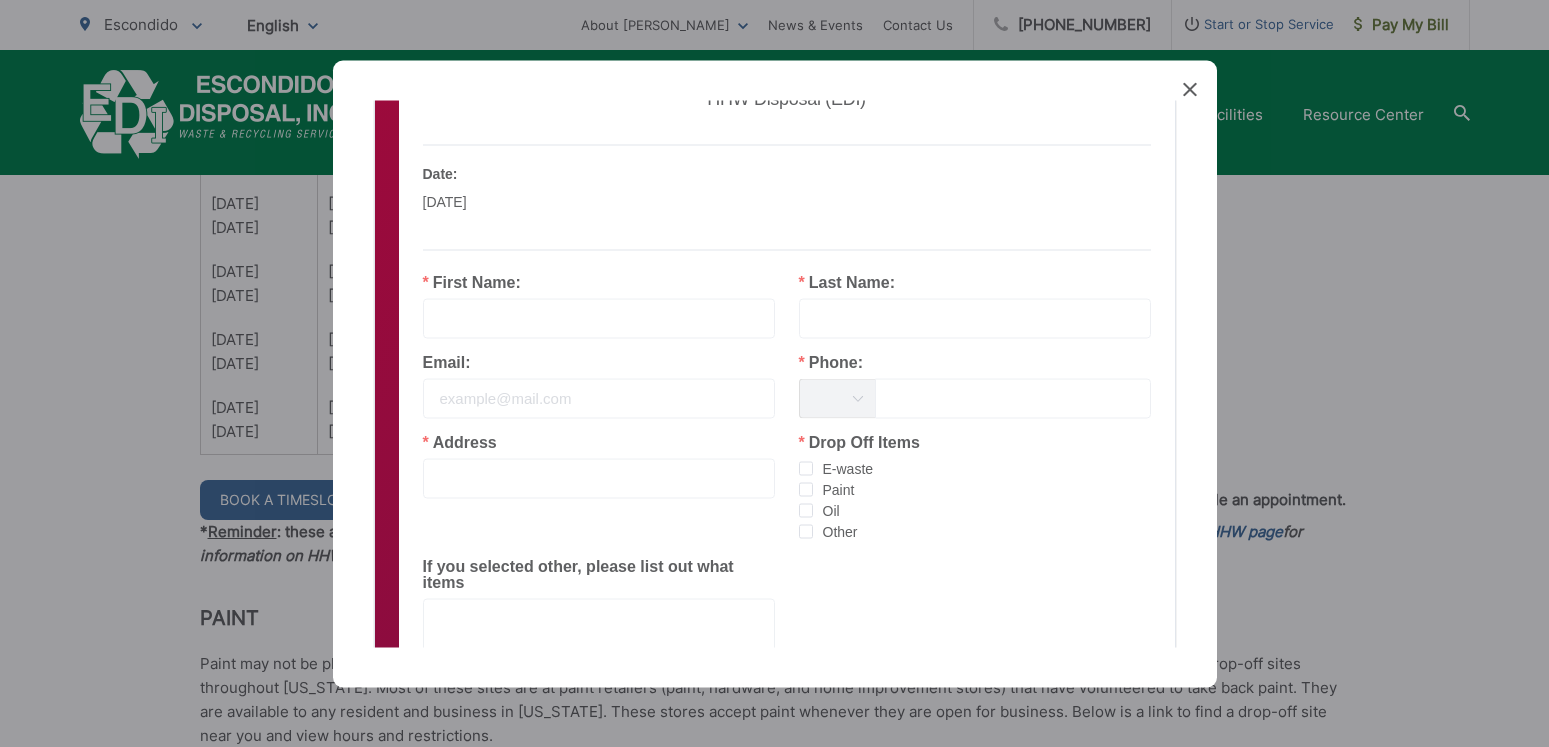 click on "First Name:" at bounding box center (599, 306) 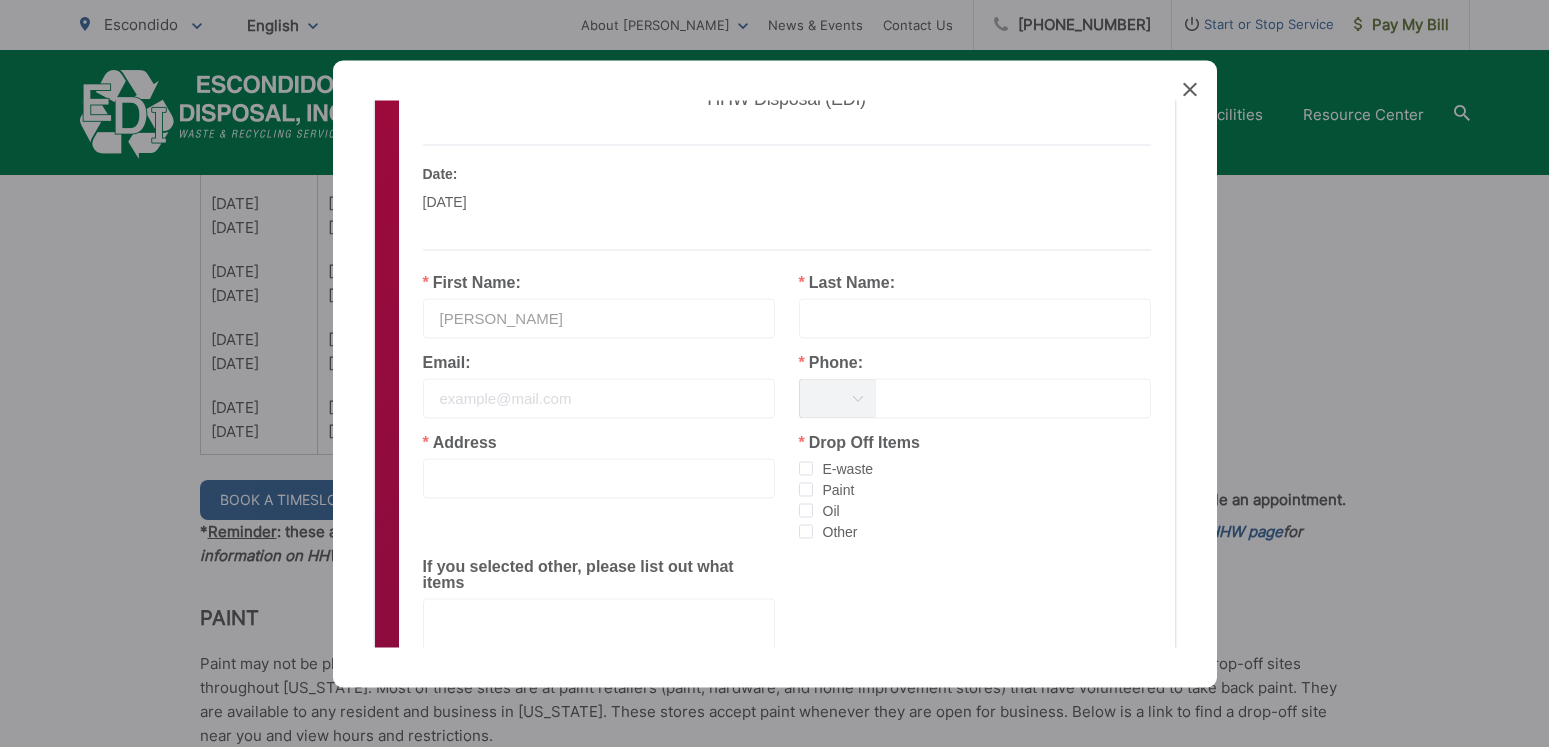 type on "[PERSON_NAME]" 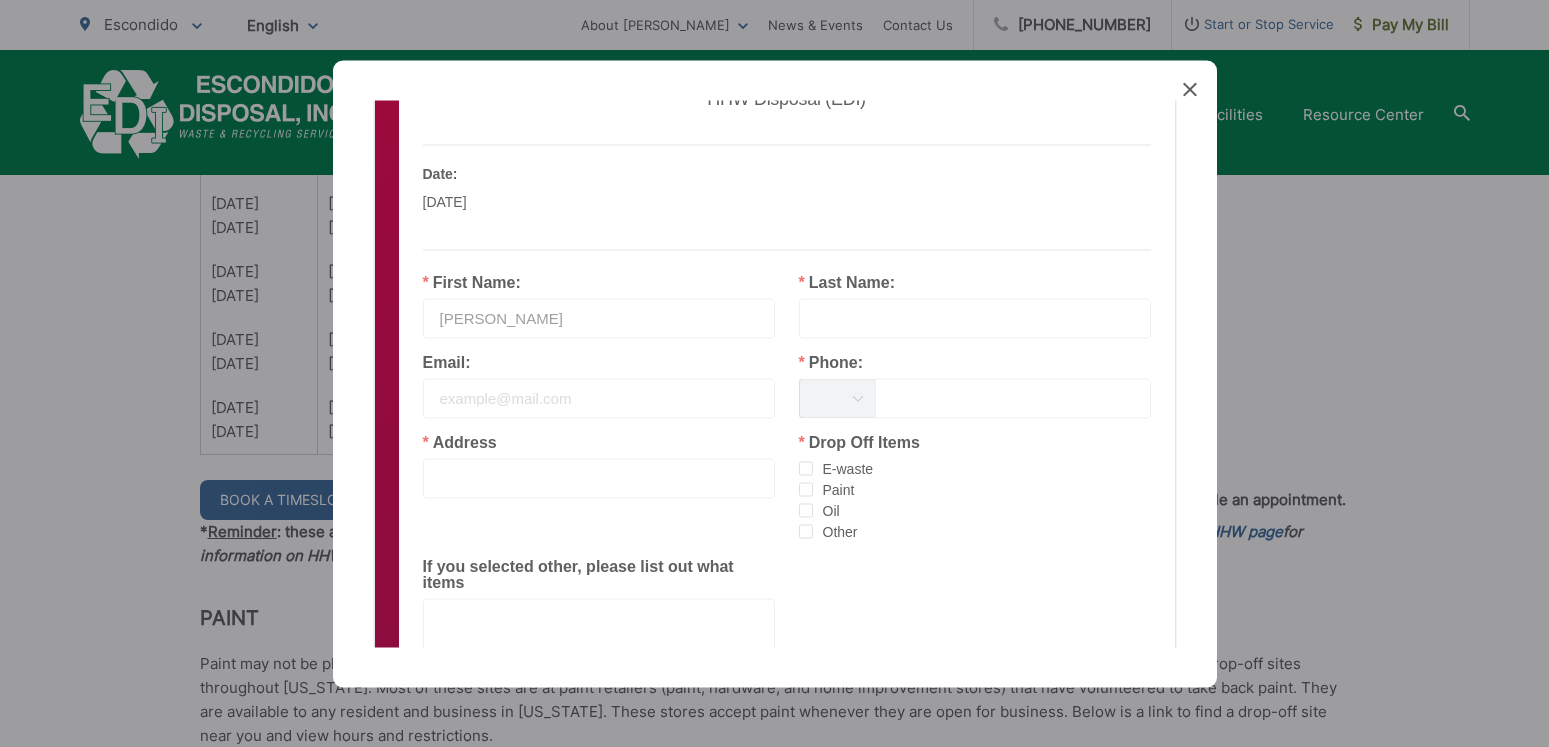 type on "[PERSON_NAME]" 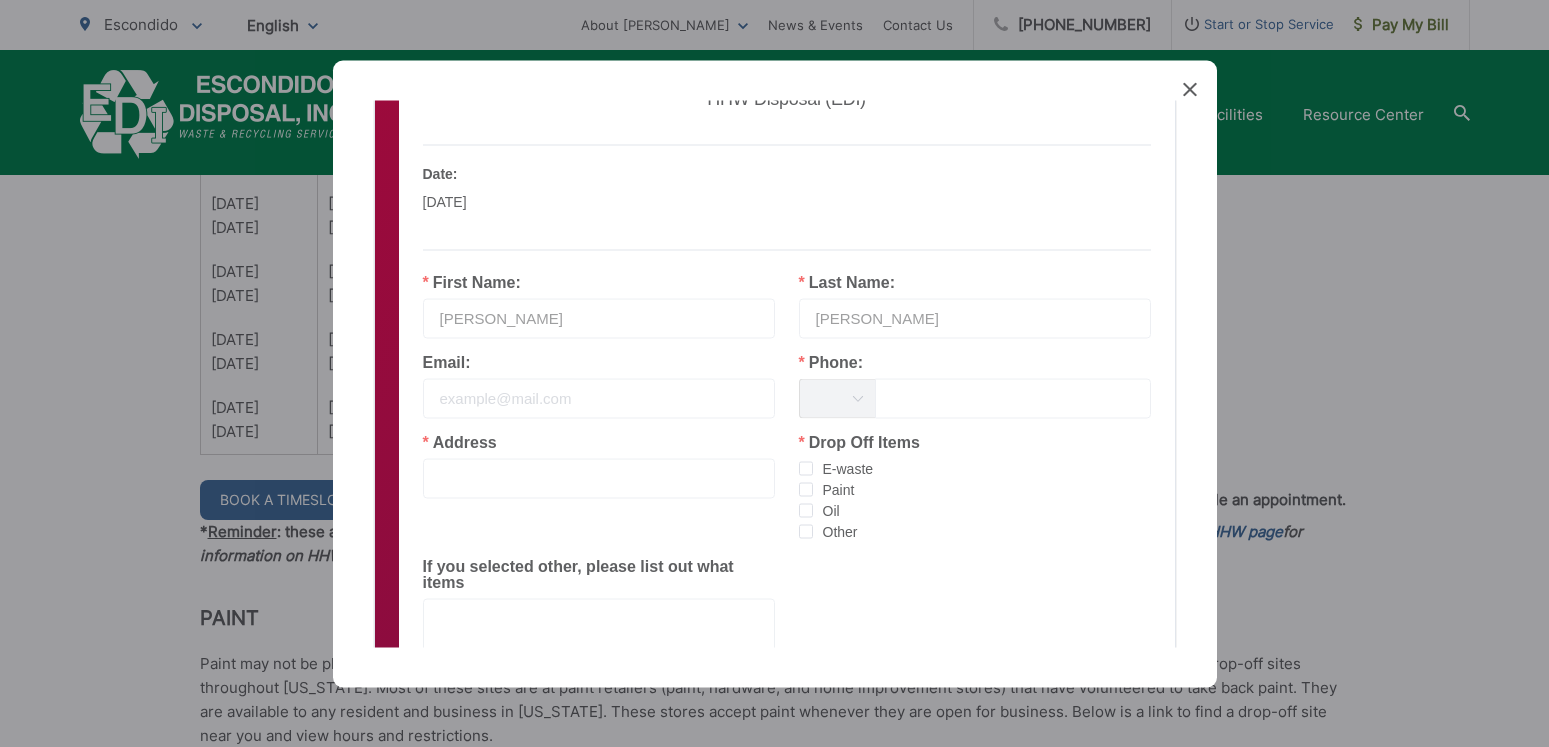 type on "[EMAIL_ADDRESS][DOMAIN_NAME]" 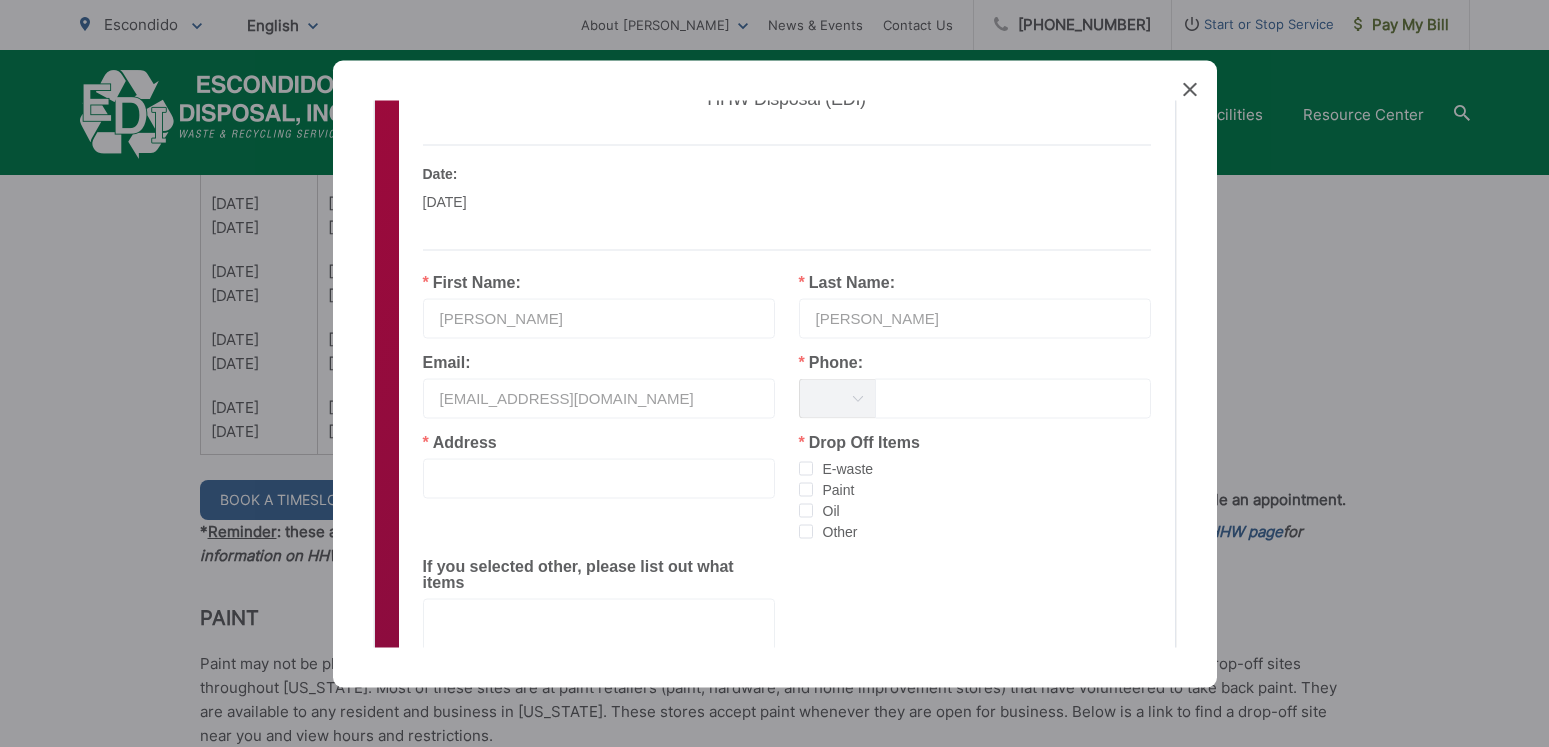 type on "7605055216" 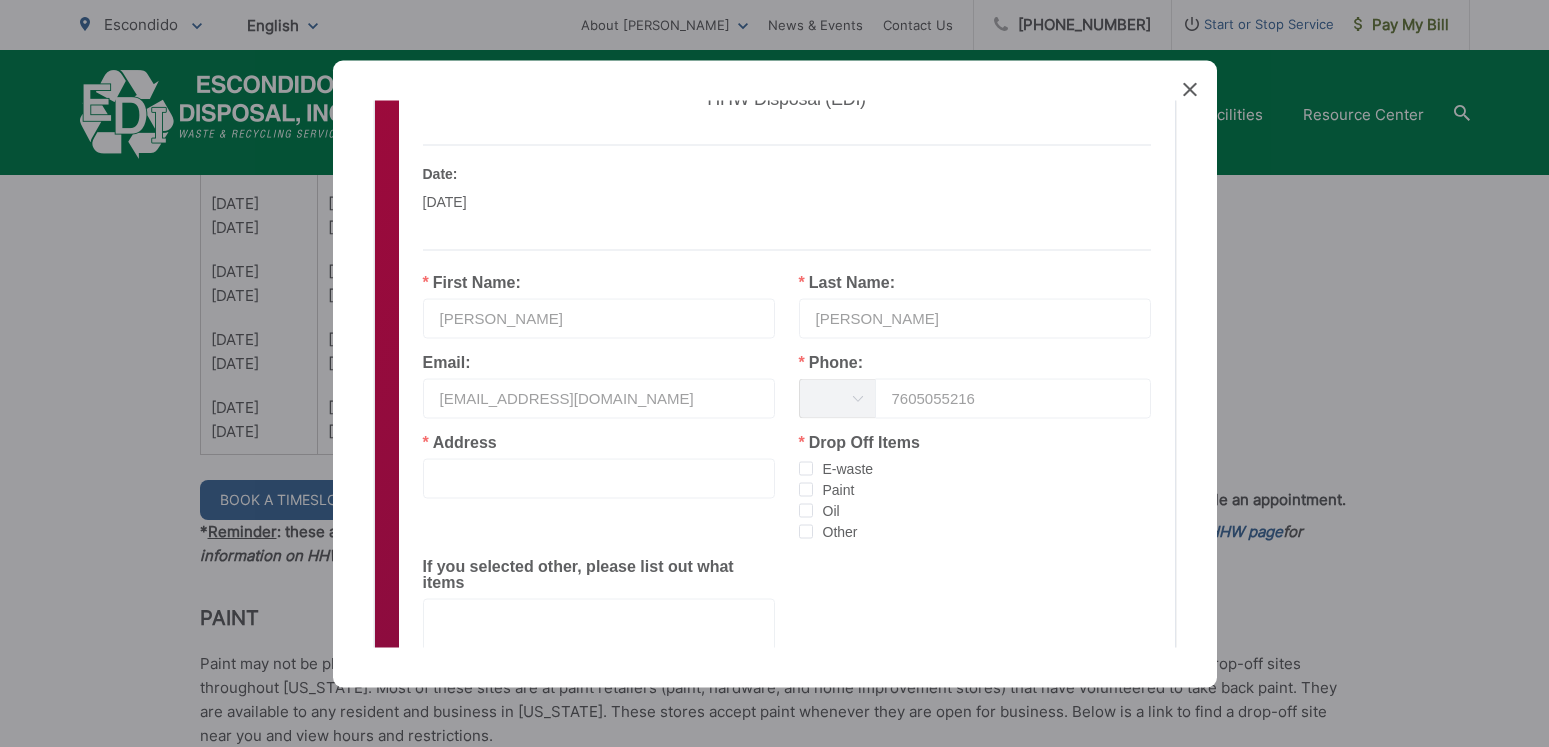type on "[STREET_ADDRESS]" 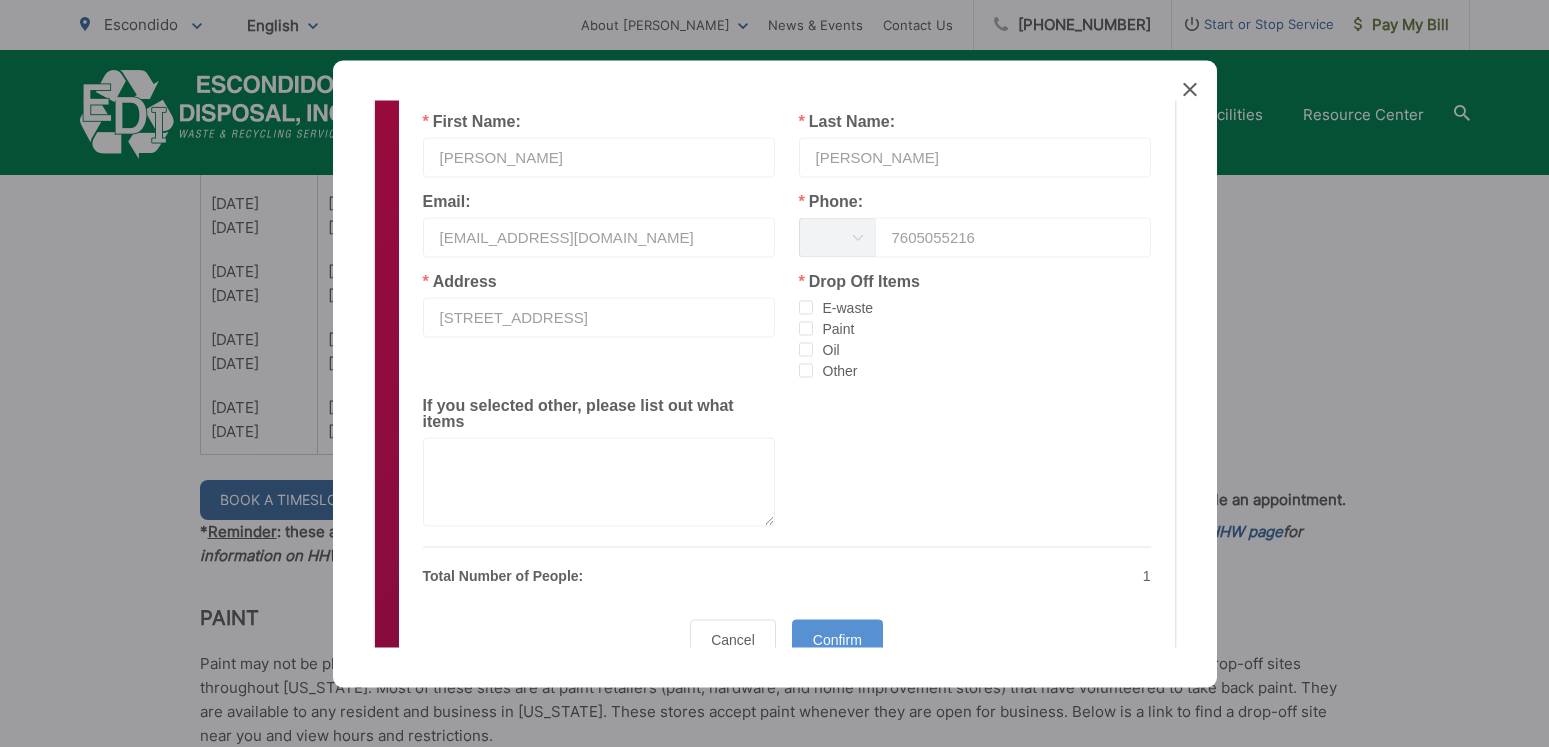 scroll, scrollTop: 336, scrollLeft: 0, axis: vertical 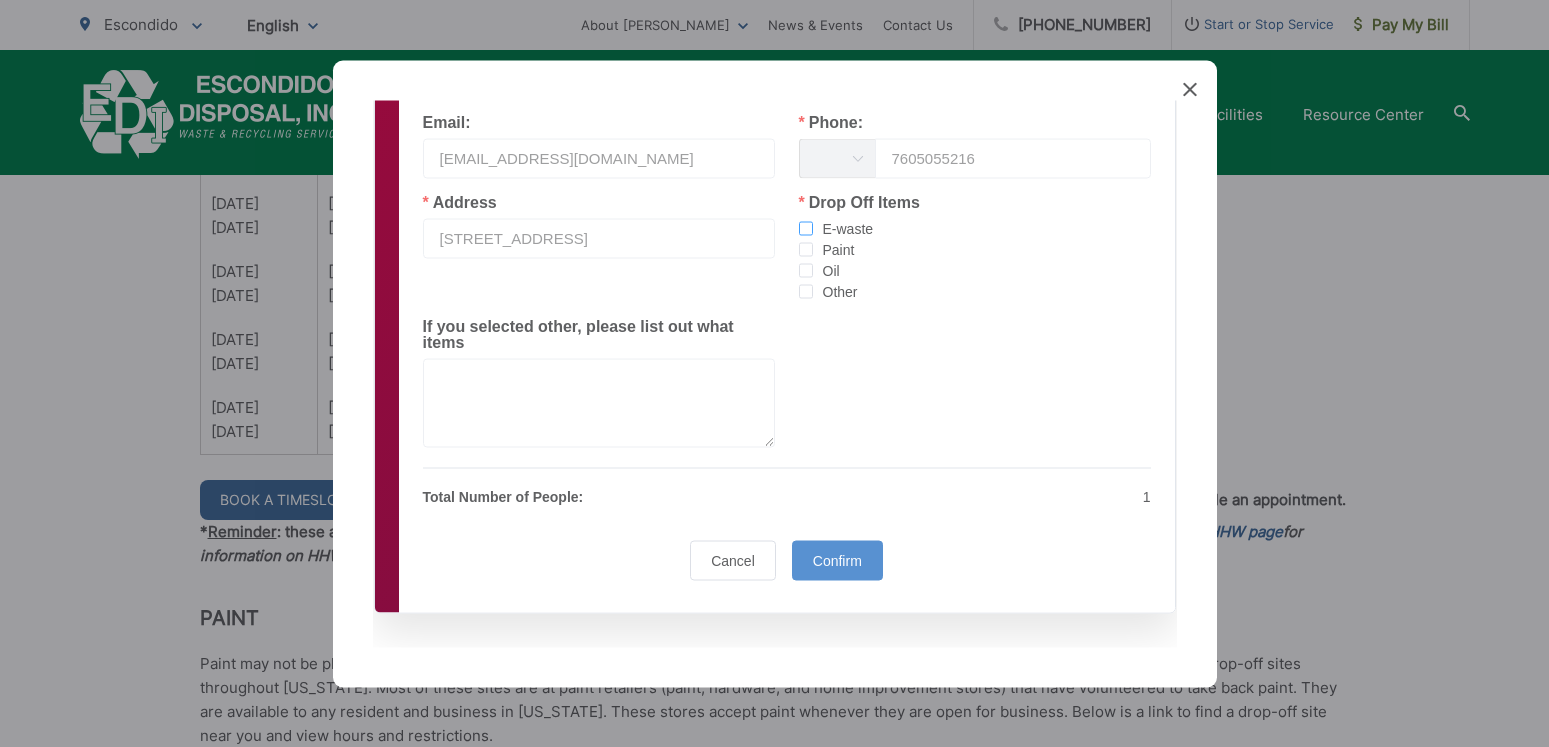 click at bounding box center (806, 228) 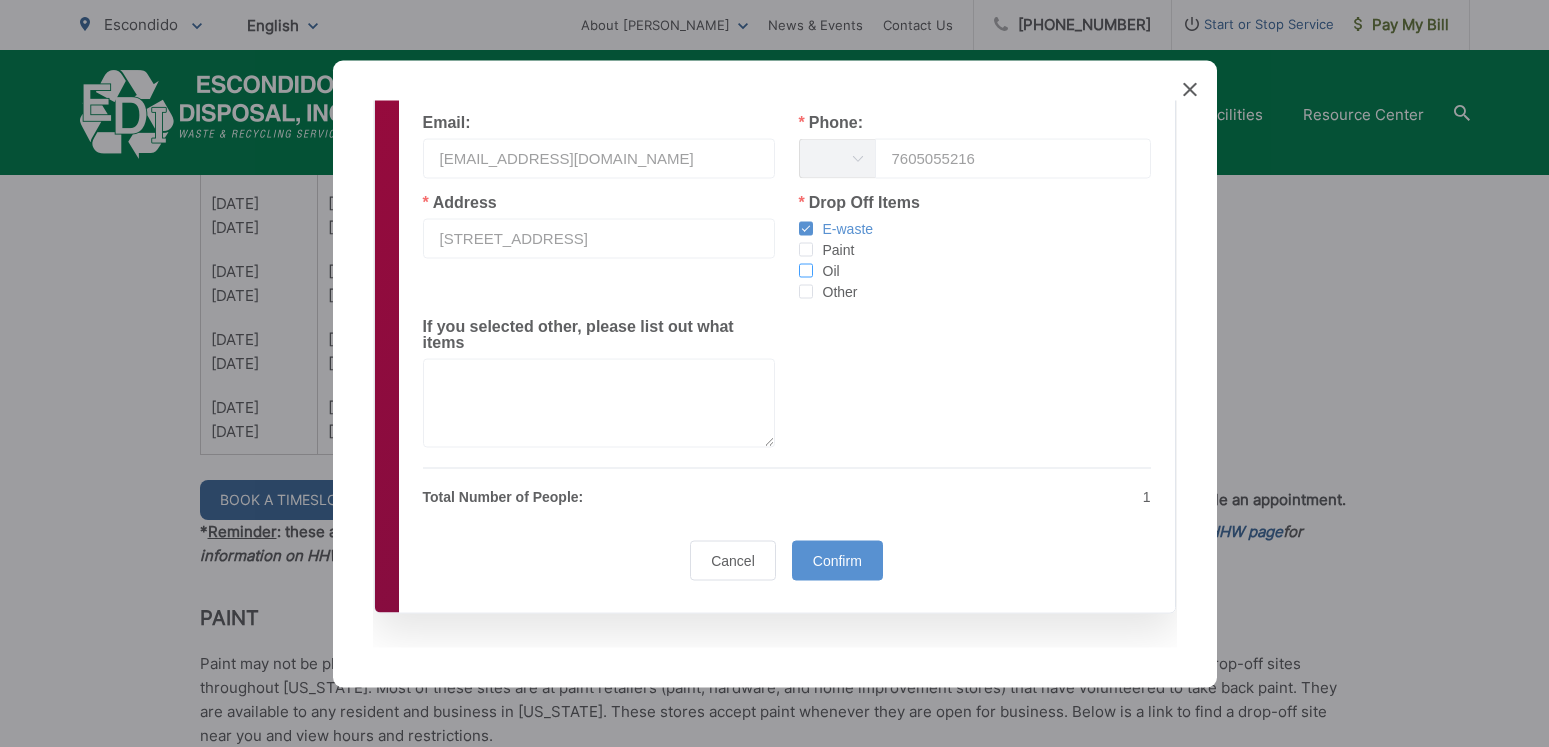click at bounding box center [806, 270] 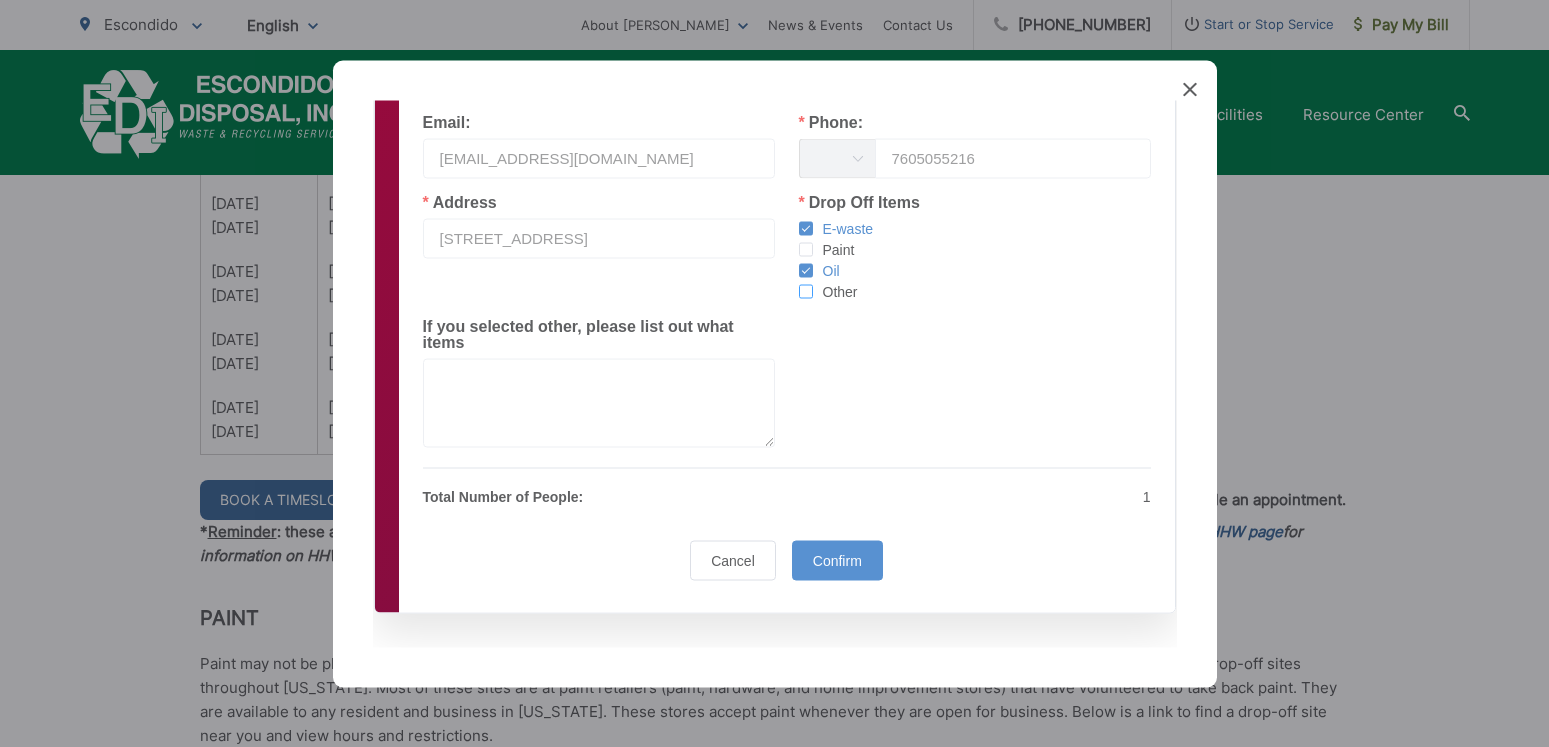 click at bounding box center (806, 291) 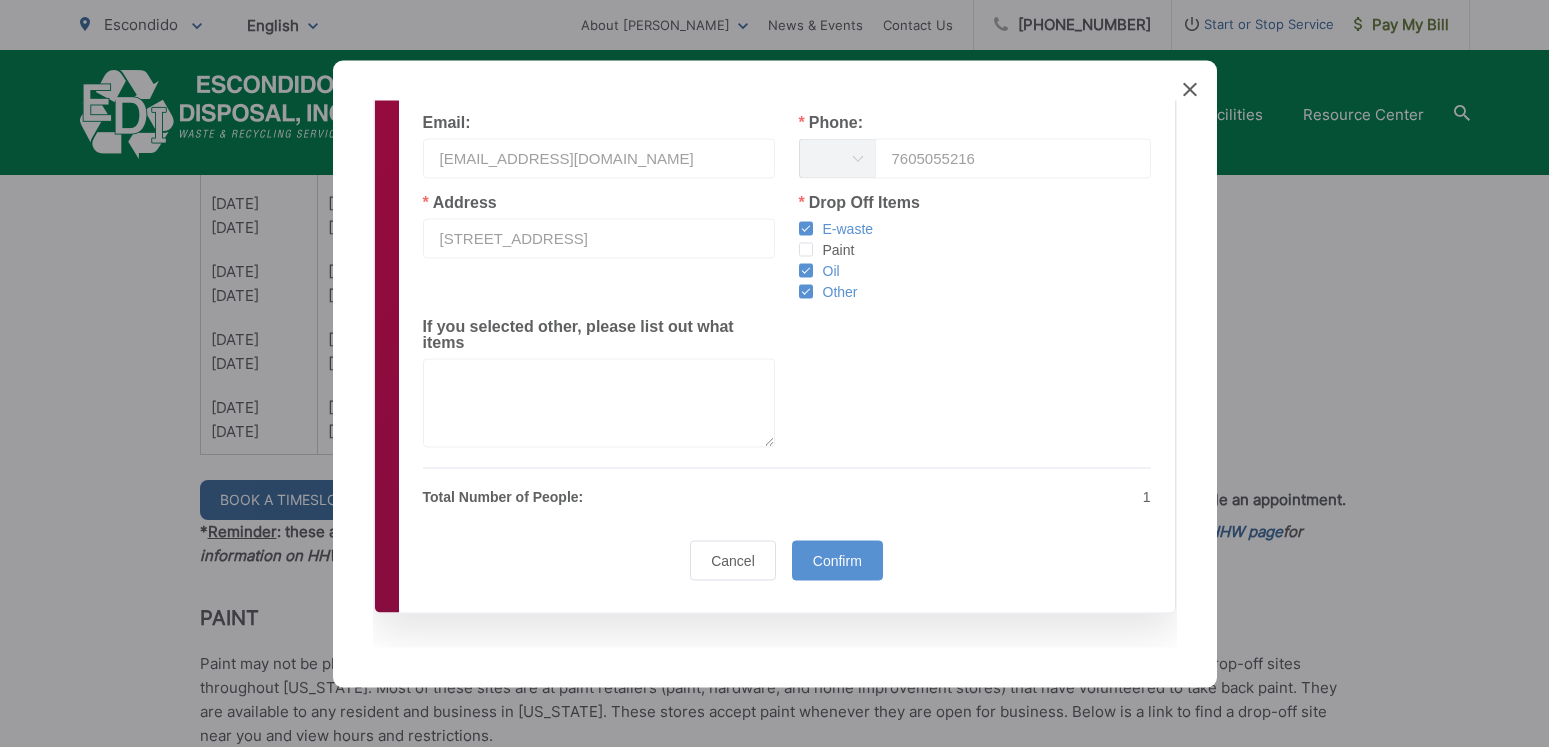 click on "If you selected other, please list out what items" at bounding box center (599, 382) 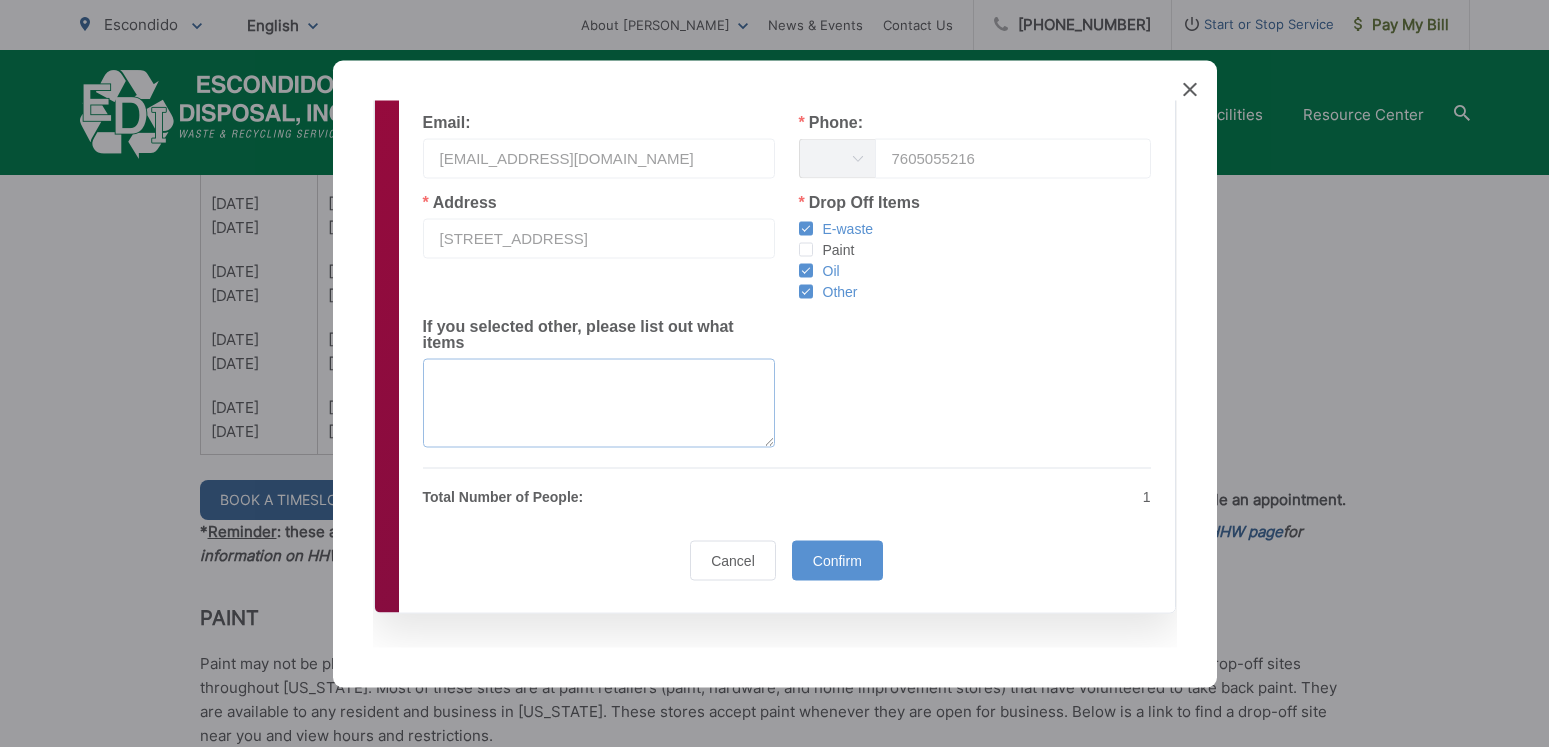 click at bounding box center (599, 402) 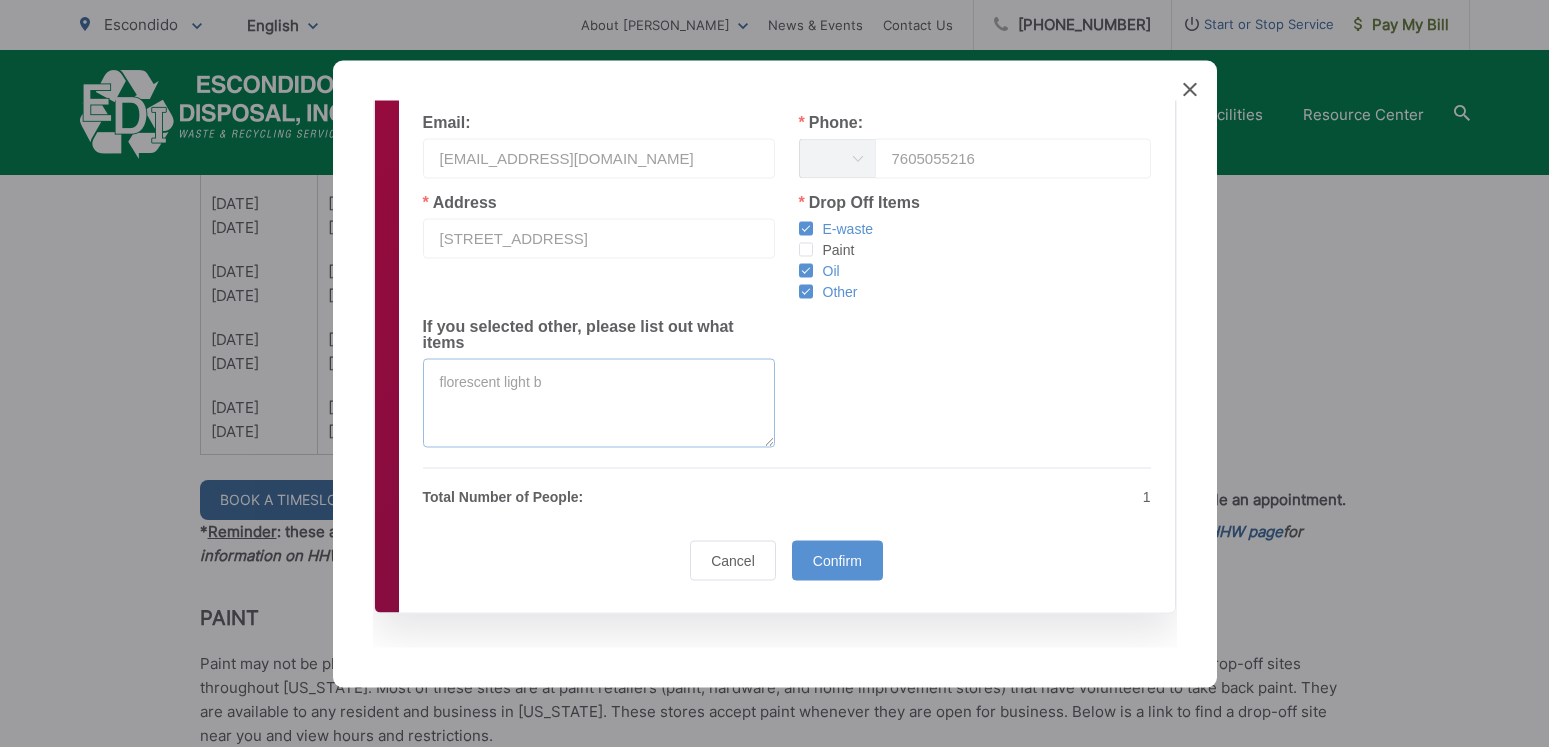 click on "florescent light b" at bounding box center (599, 402) 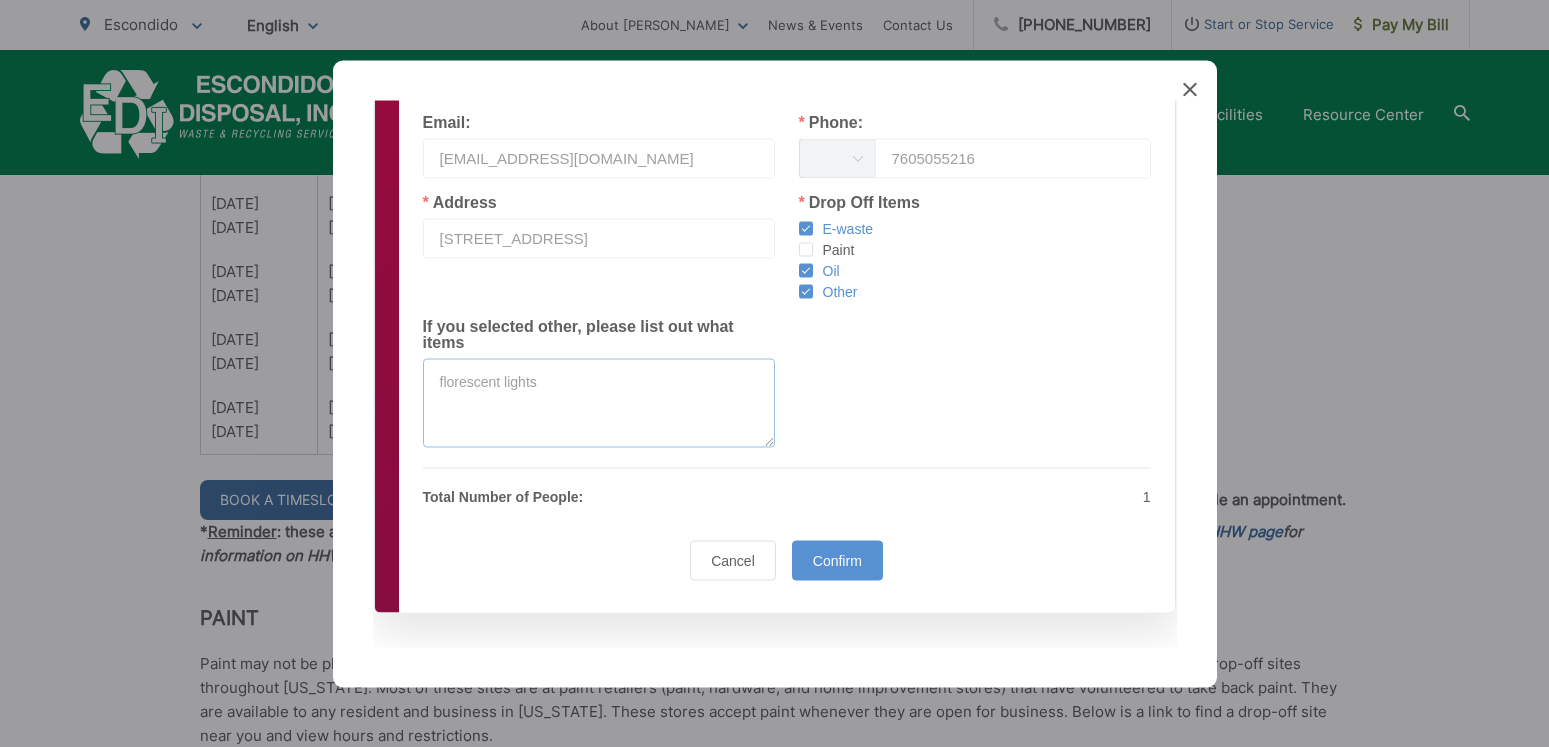type on "florescent lights" 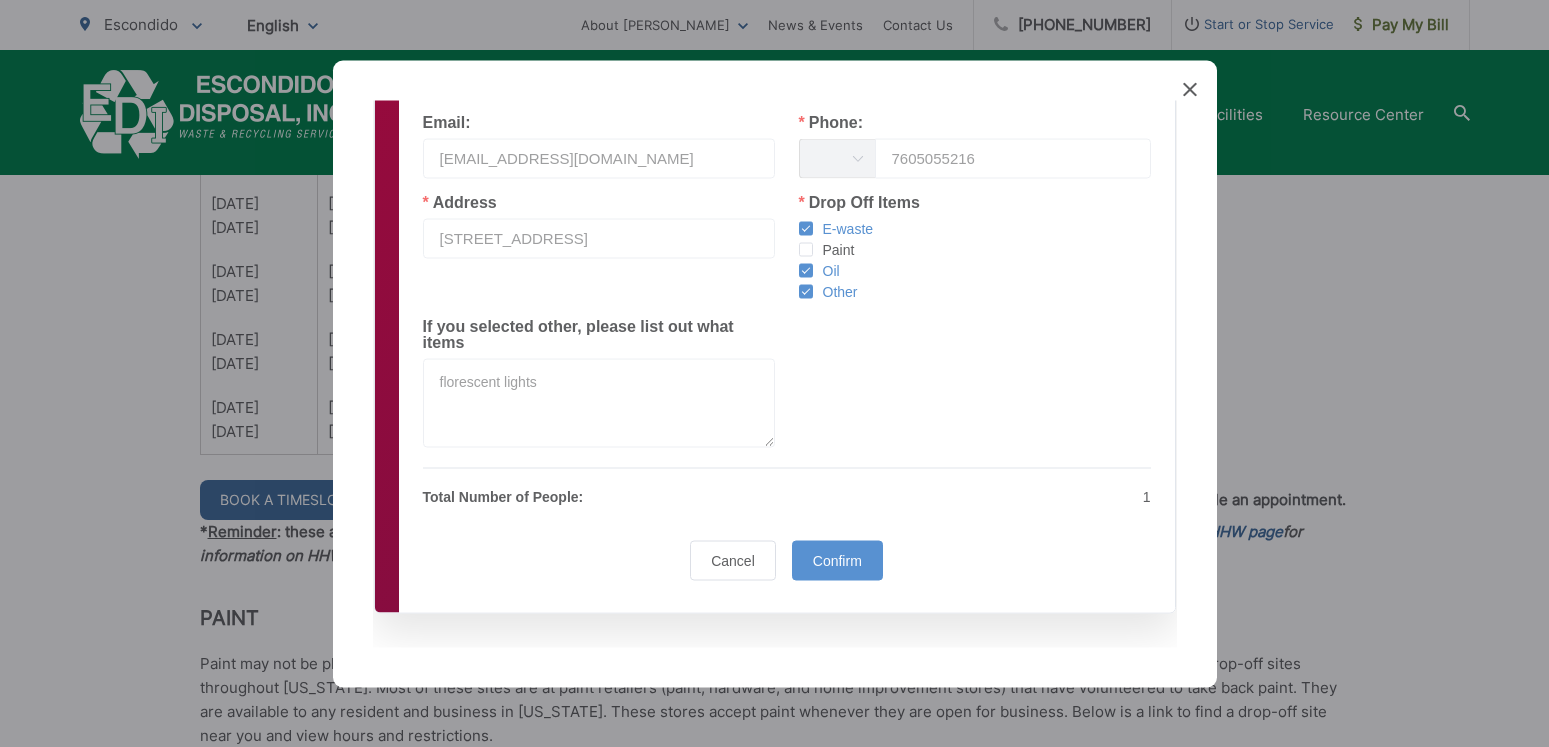 click on "Total Number of People:" at bounding box center (599, 496) 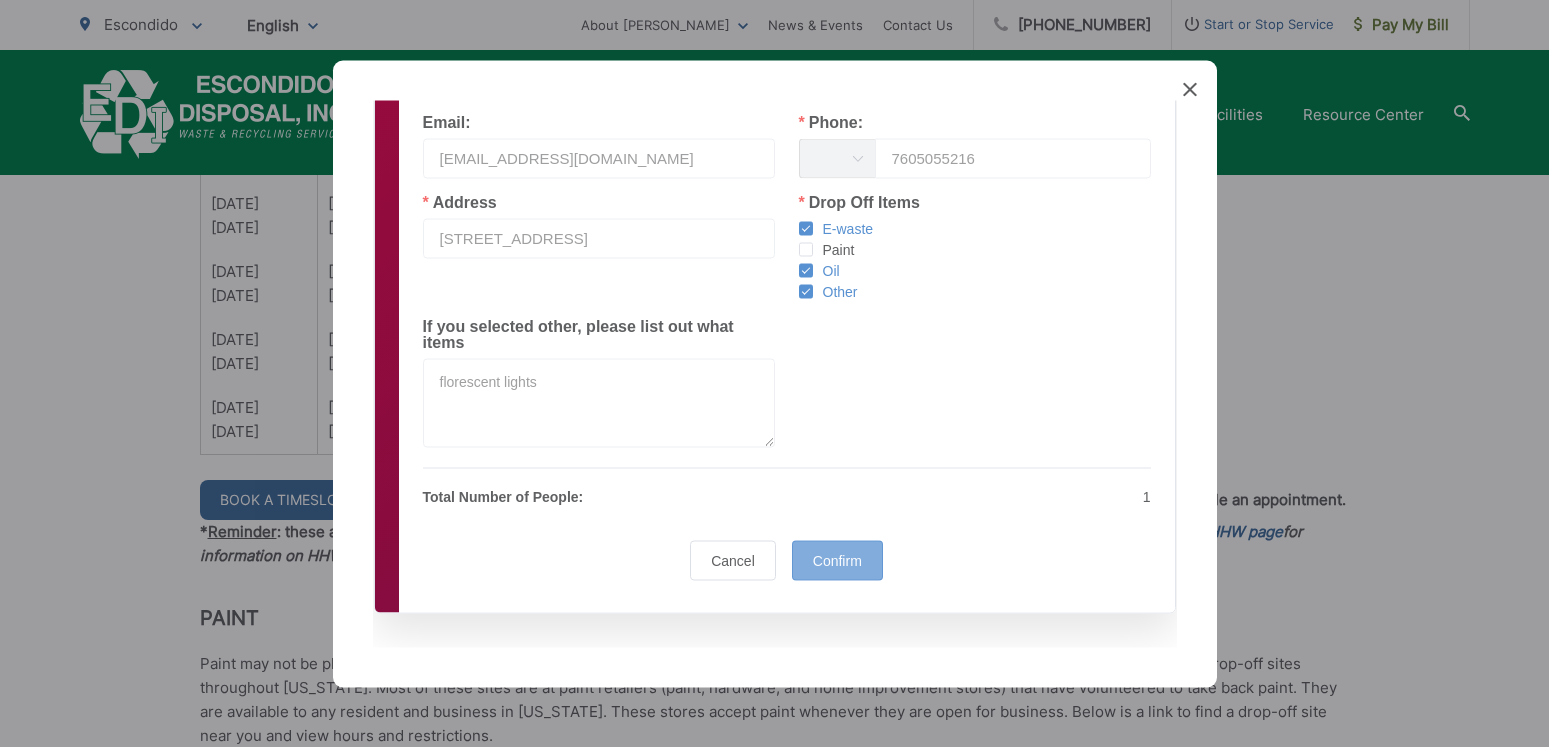 click on "Confirm" at bounding box center [837, 560] 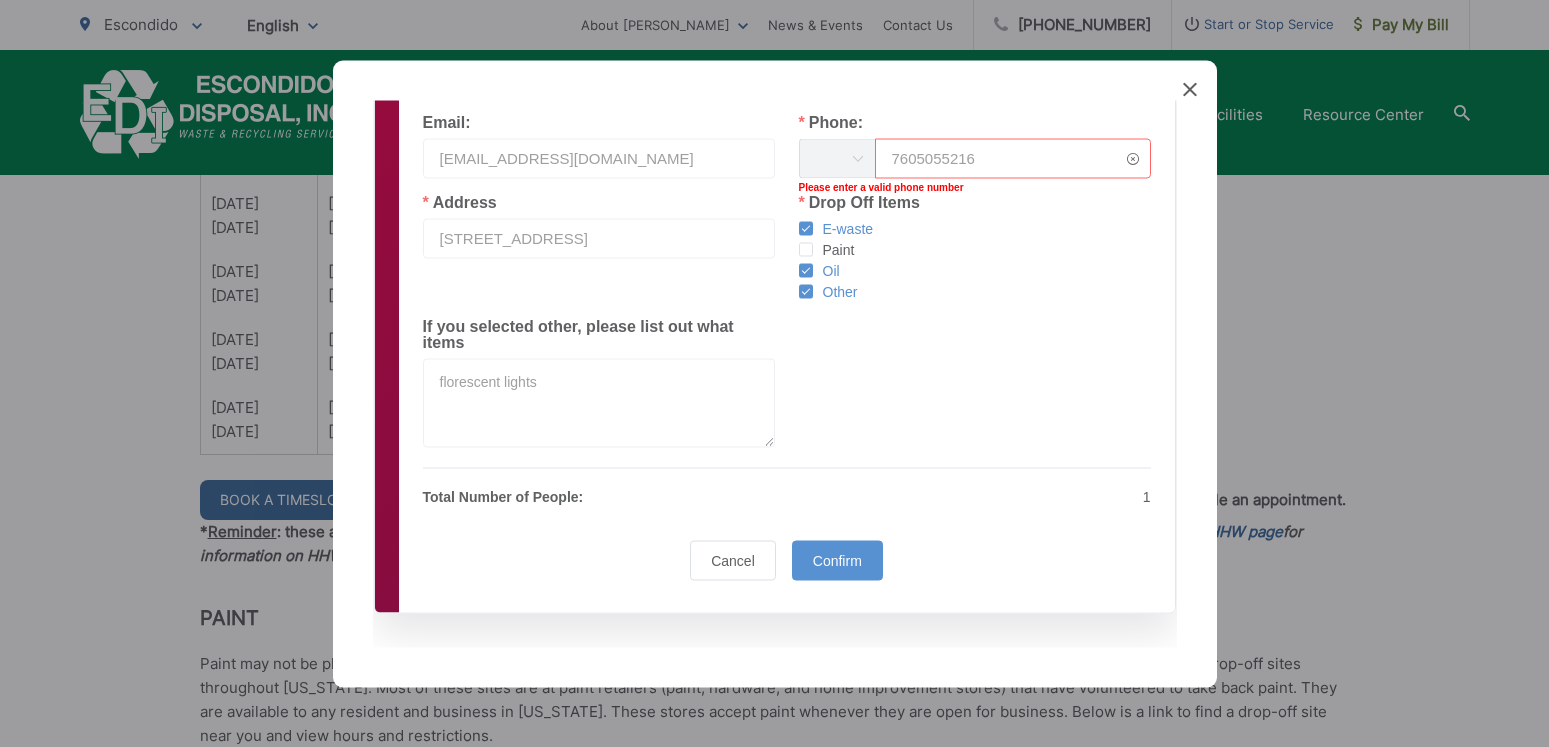 click at bounding box center [857, 158] 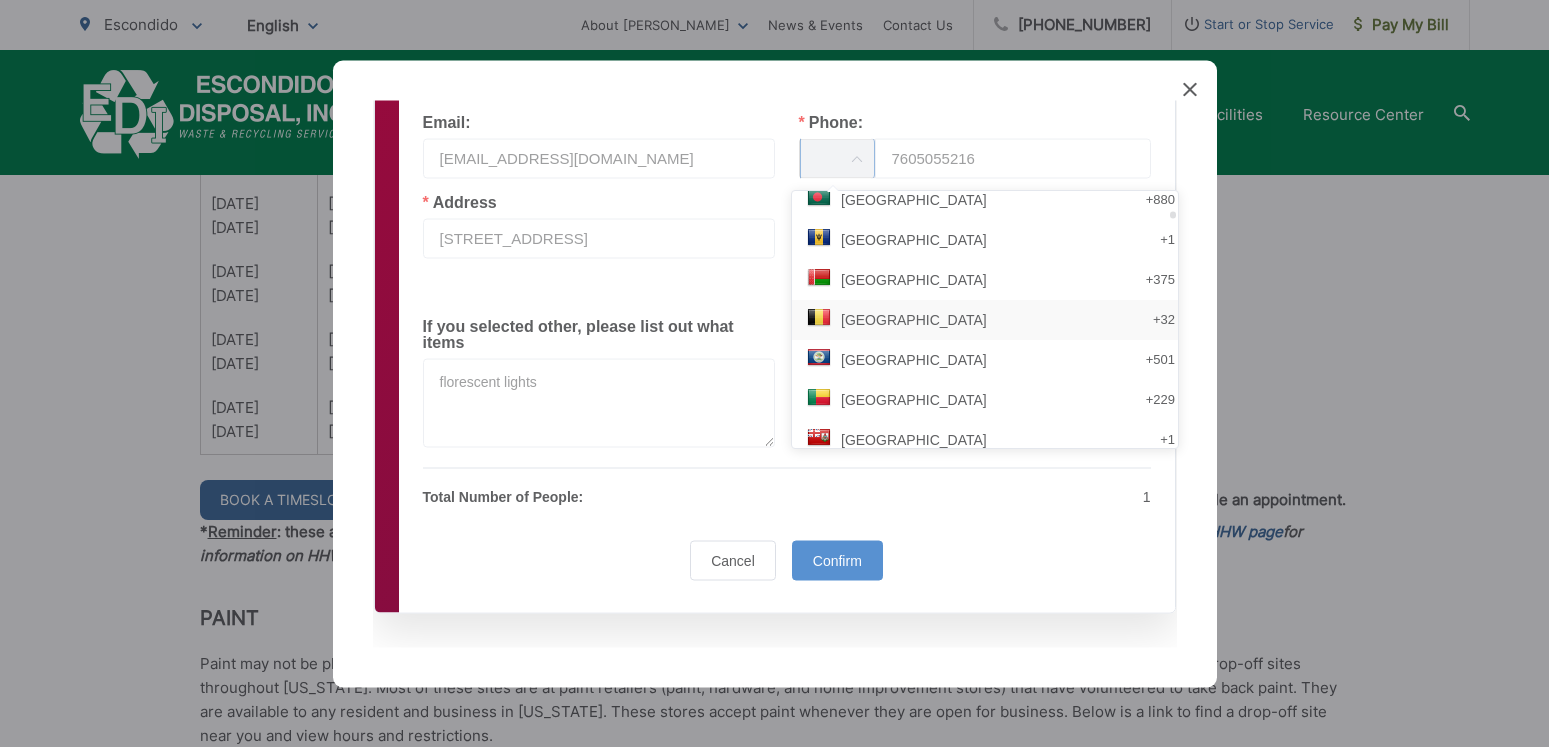 scroll, scrollTop: 0, scrollLeft: 0, axis: both 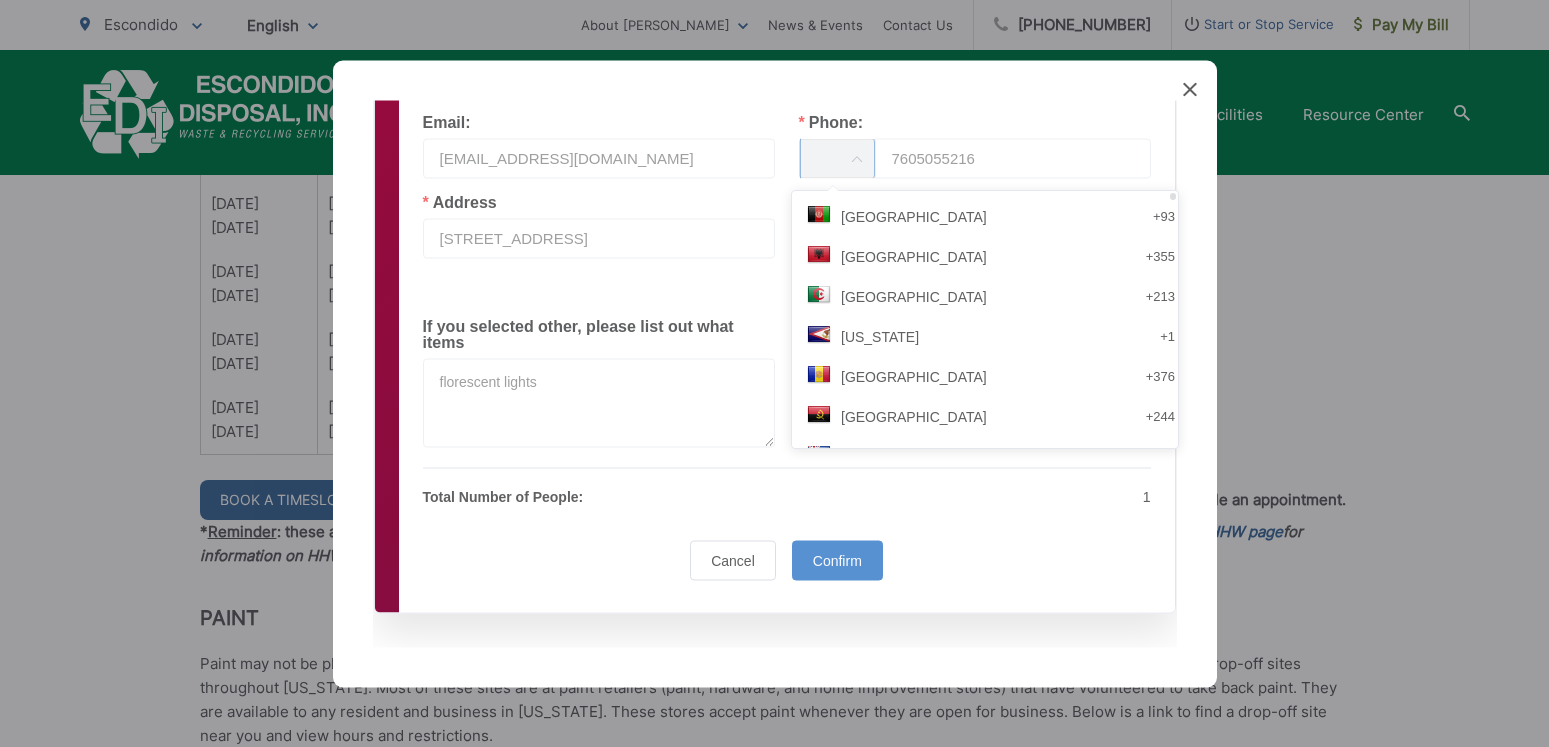 click on "Last Name: [PERSON_NAME]" at bounding box center [975, 74] 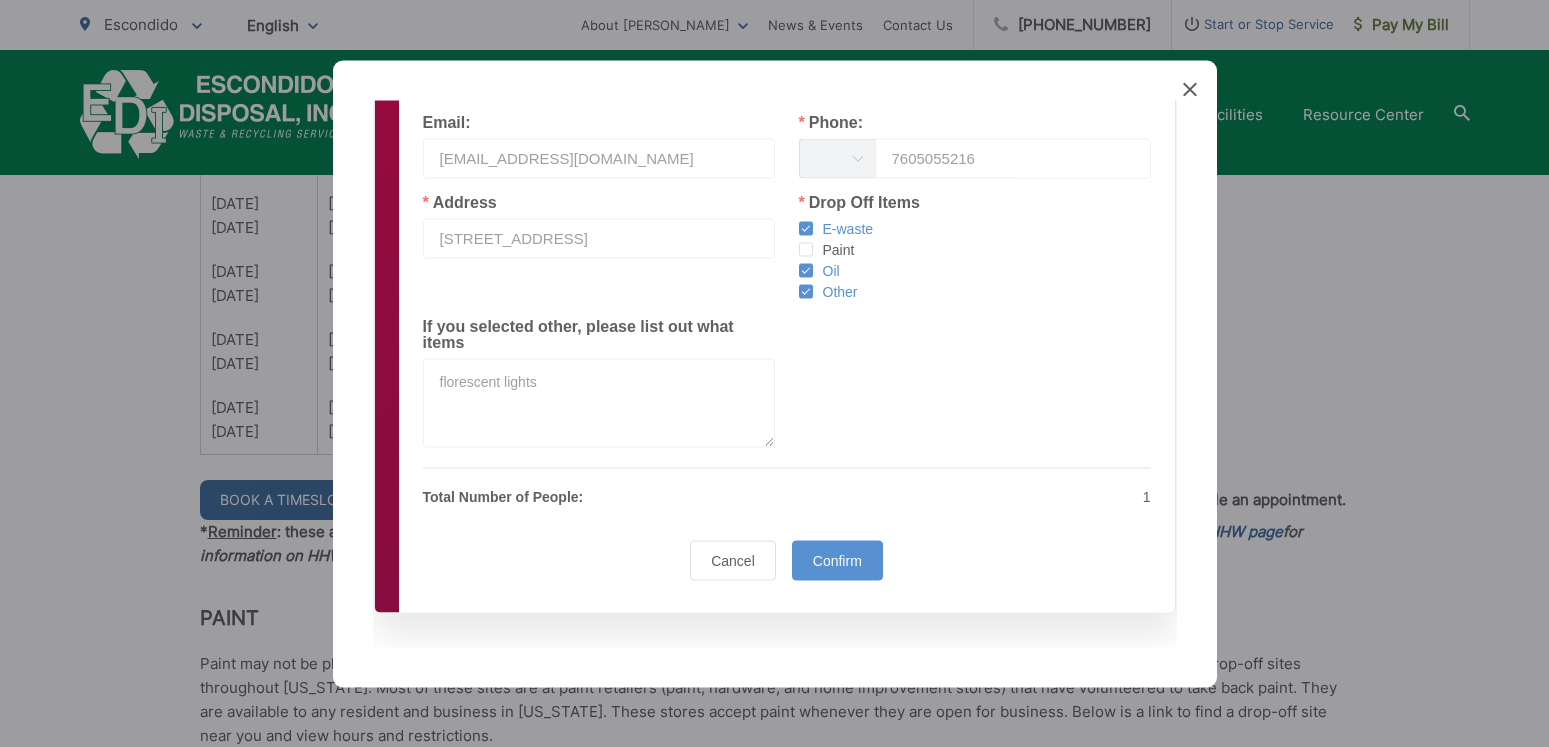 click on "Phone: [PHONE_NUMBER]" at bounding box center [975, 154] 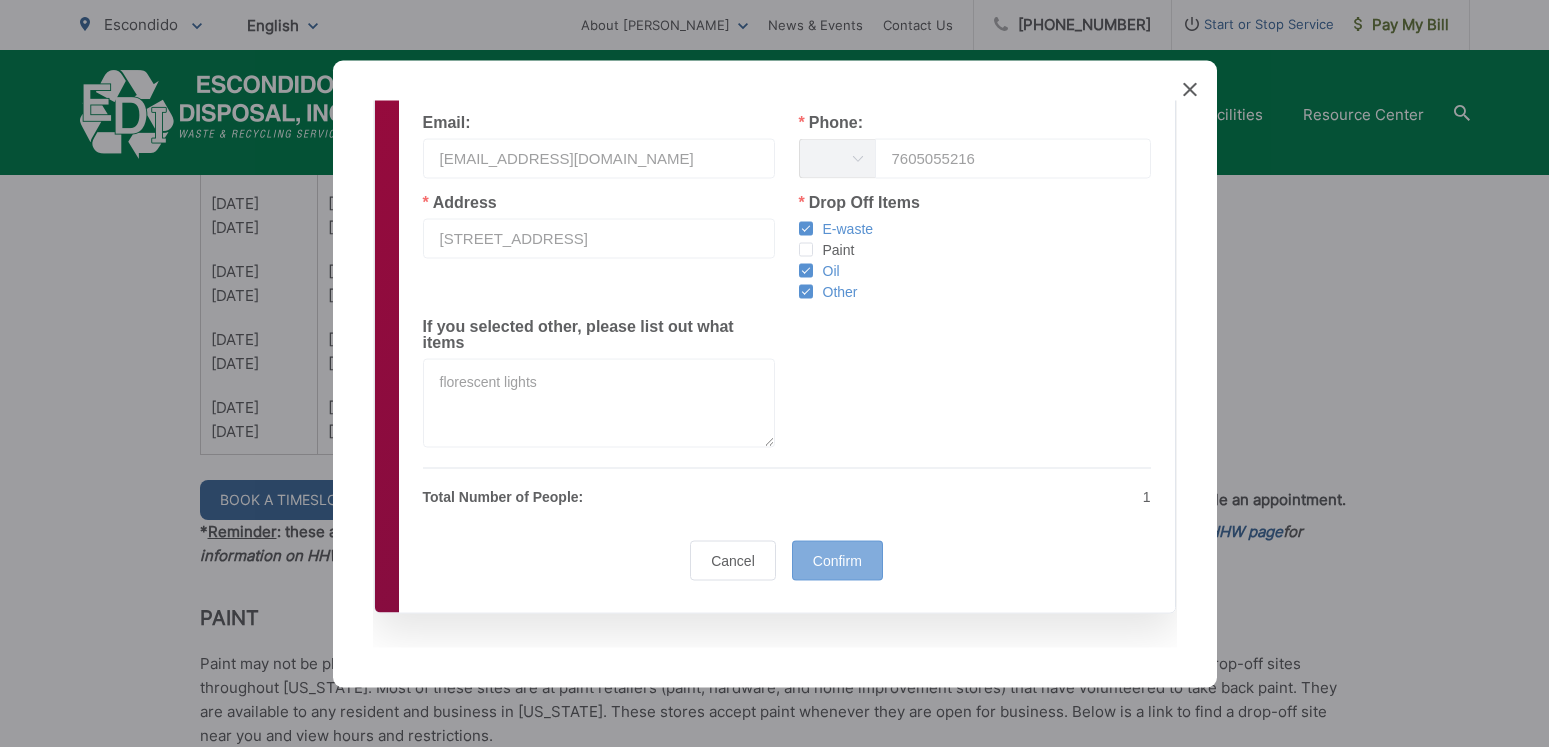 click on "Confirm" at bounding box center (837, 560) 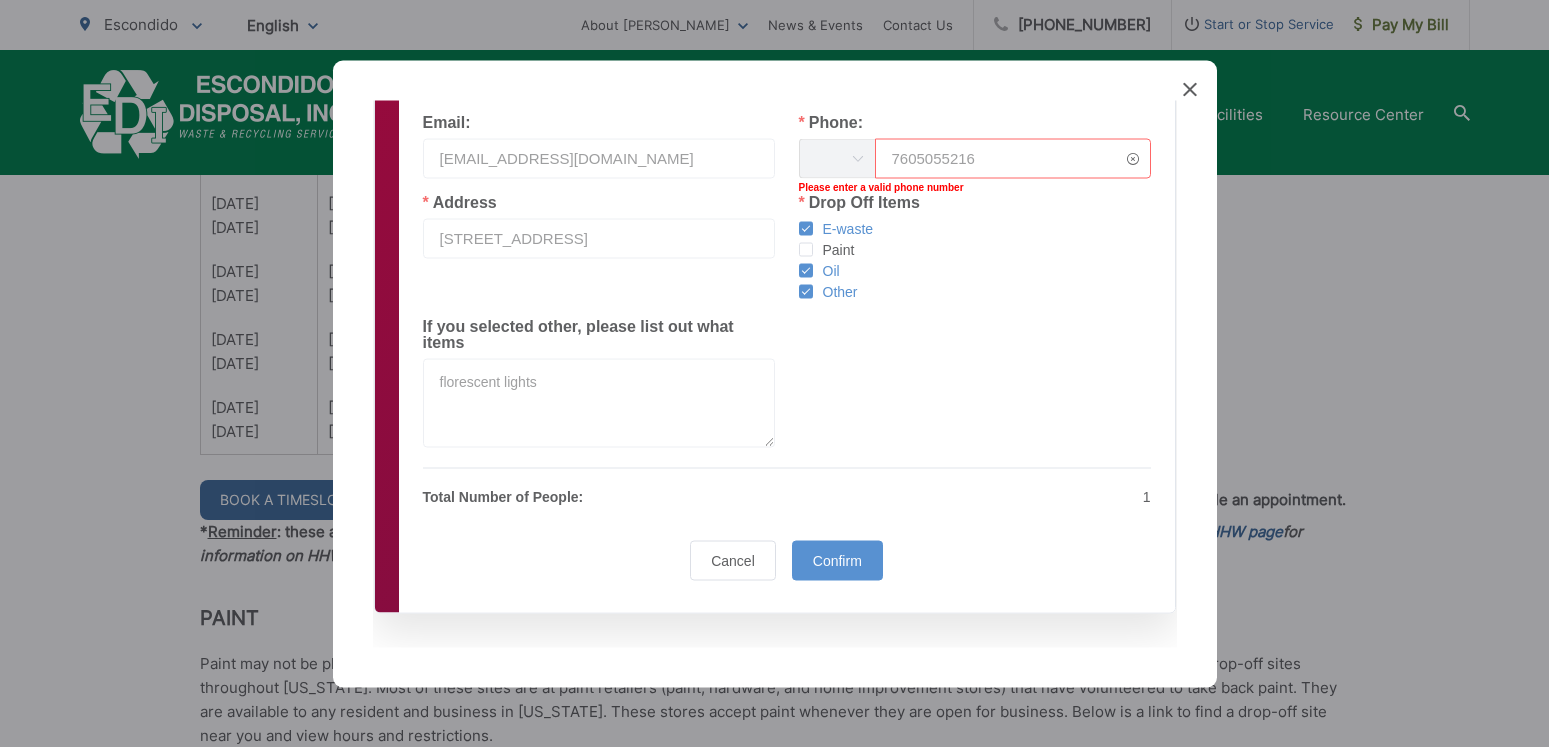 click on "7605055216" at bounding box center [1013, 158] 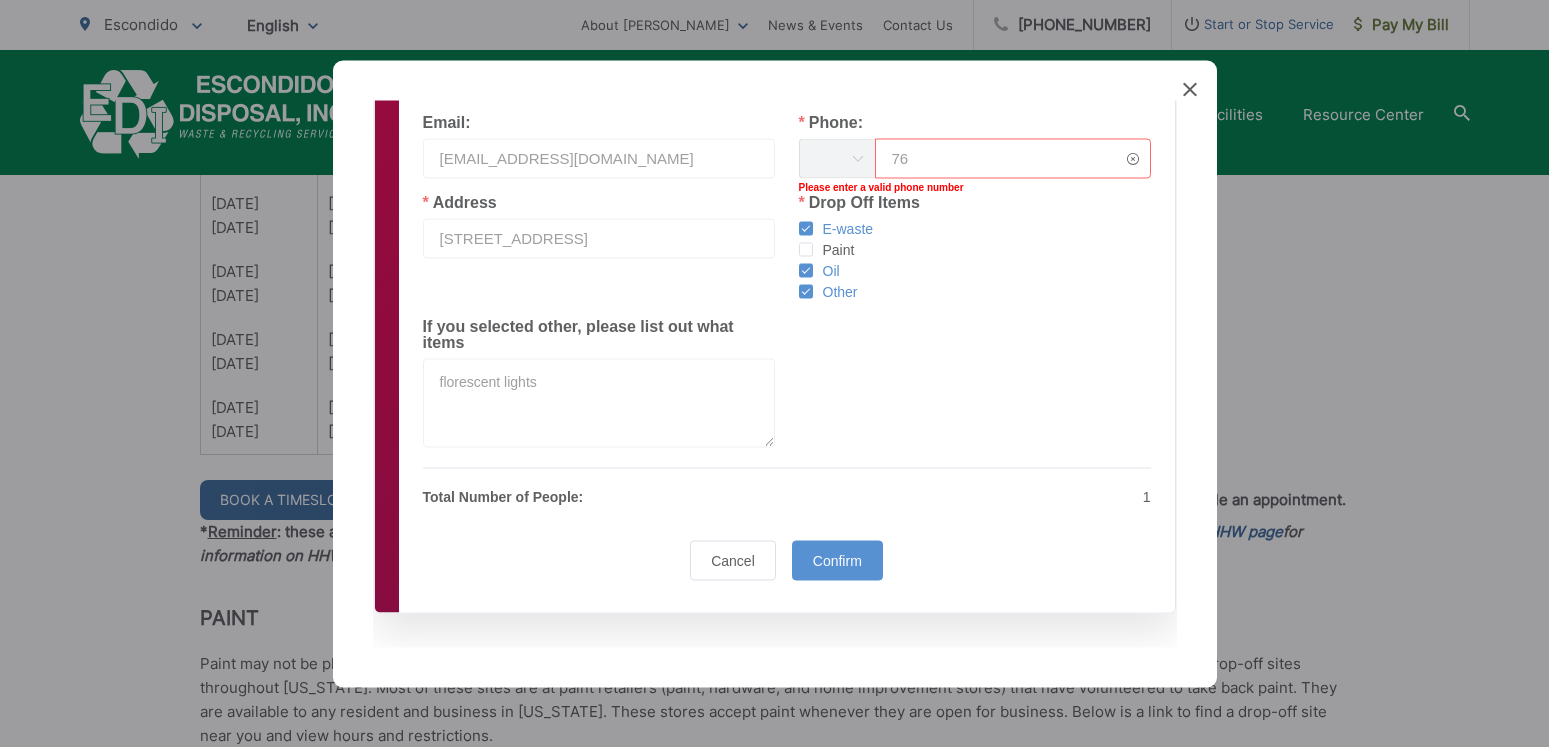 type on "7" 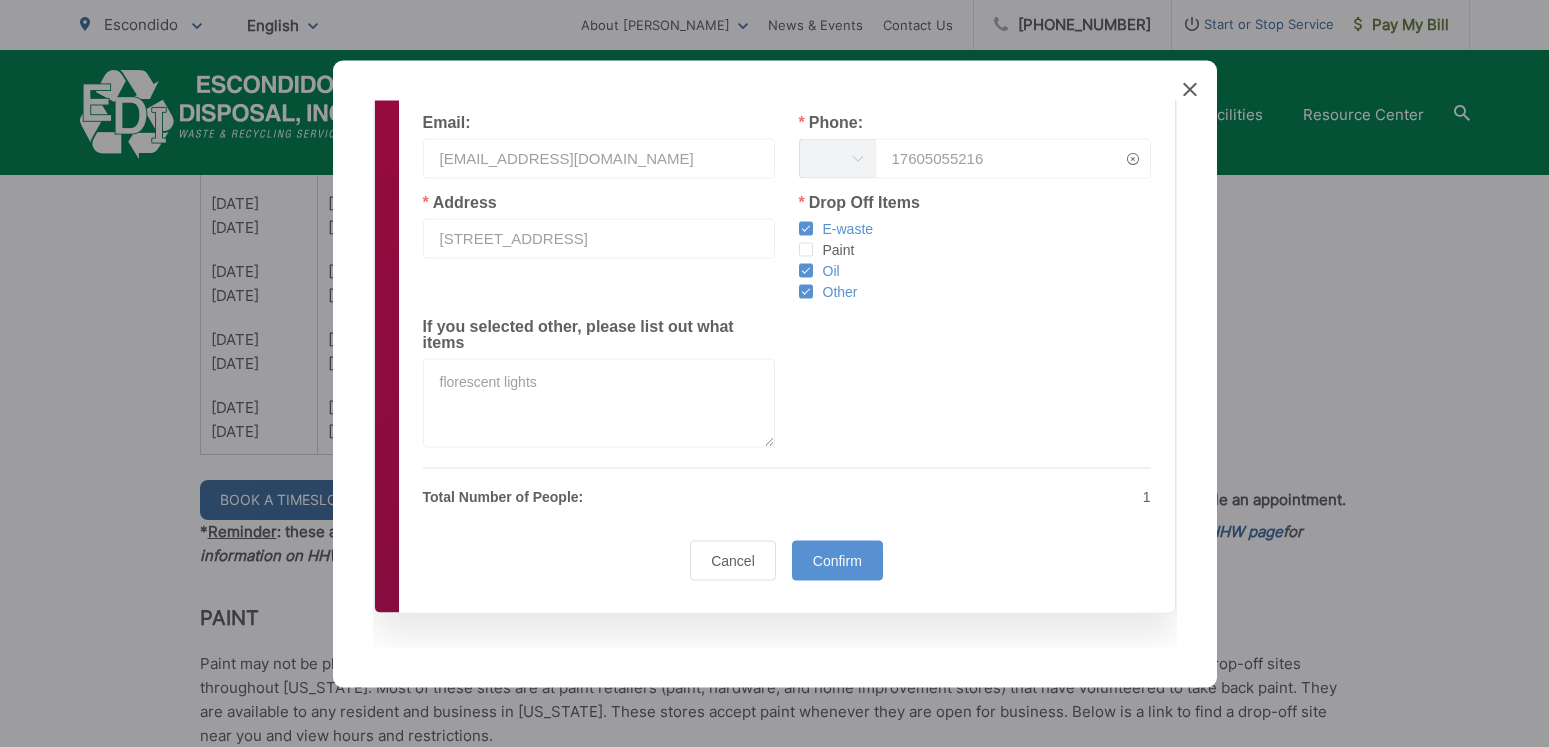 type on "17605055216" 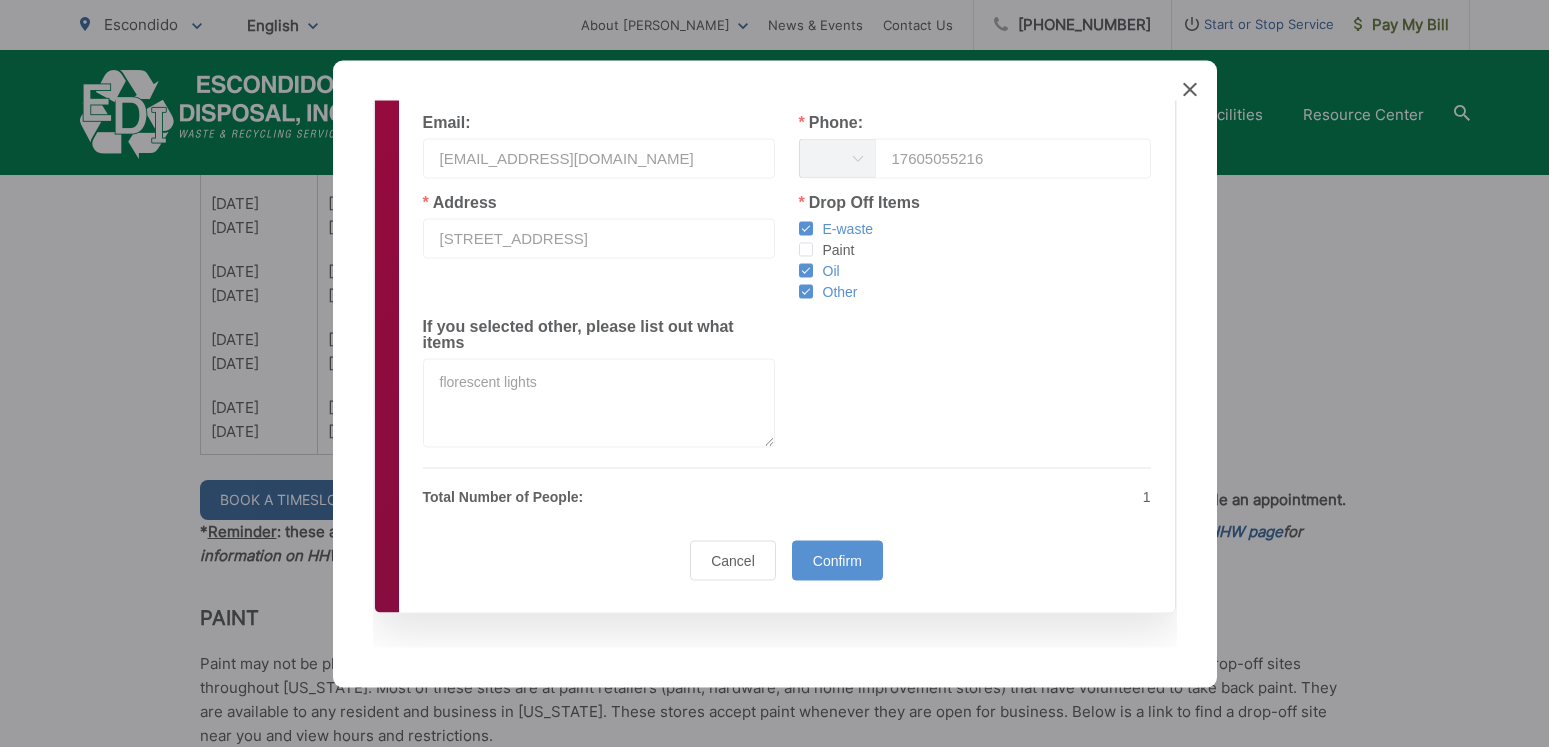 click on "Total Number of People:
1
coupon-limit
22F1F827-9153-4FA7-987C-F8AF462FA353-svg
Created with sketchtool.
Coupon Limit Reached   Number of appointments with applied coupon is 0" at bounding box center (787, 487) 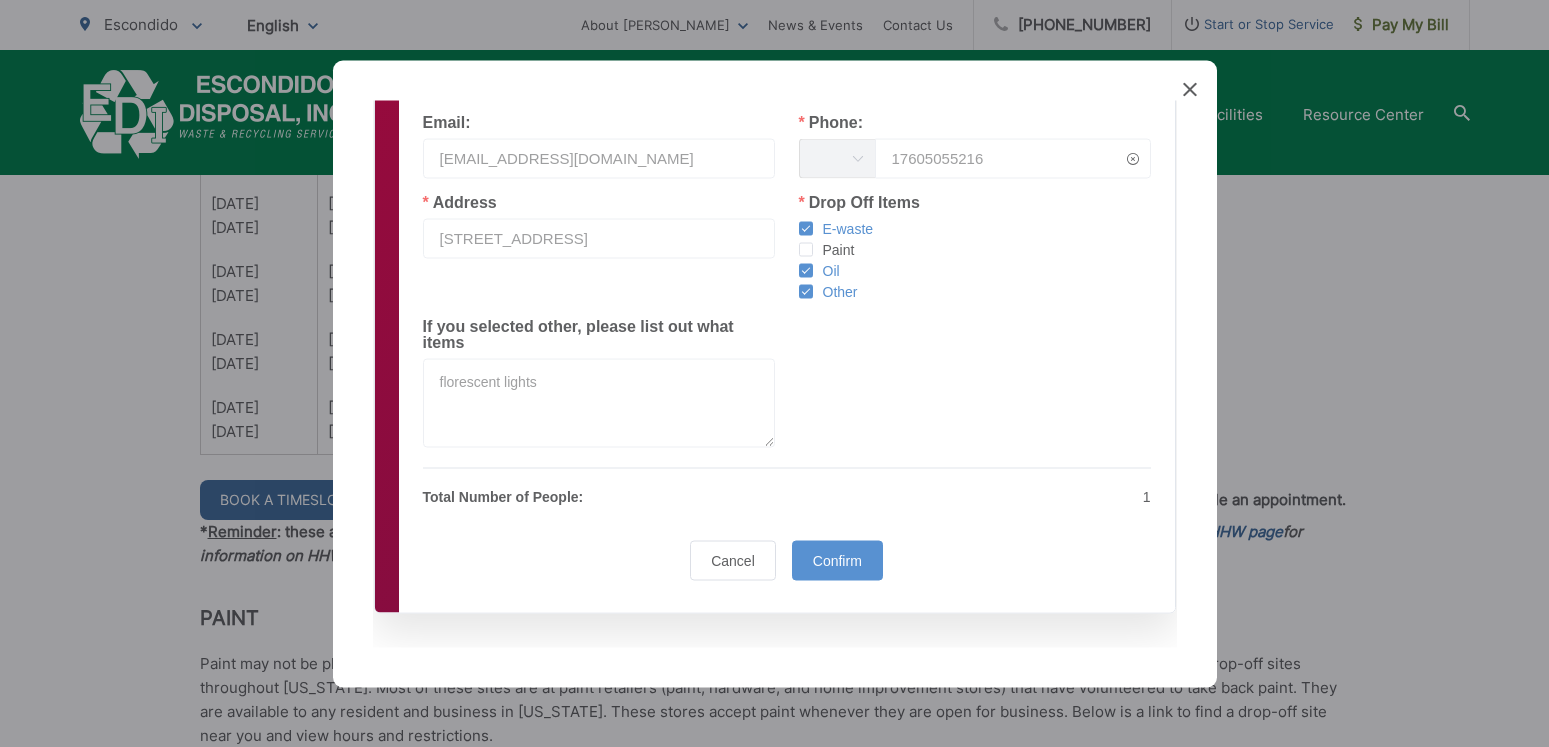 click at bounding box center (1133, 158) 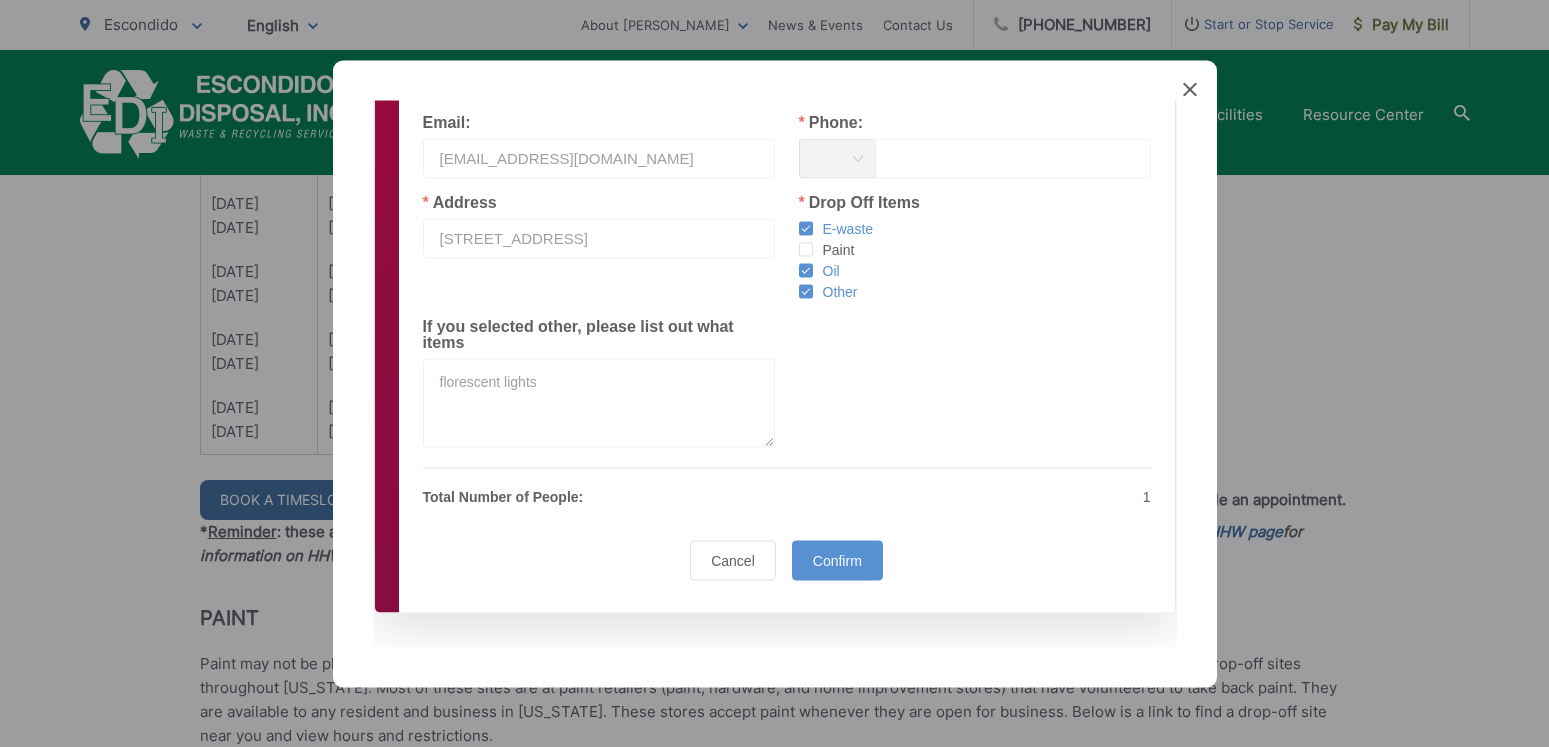 click at bounding box center (857, 158) 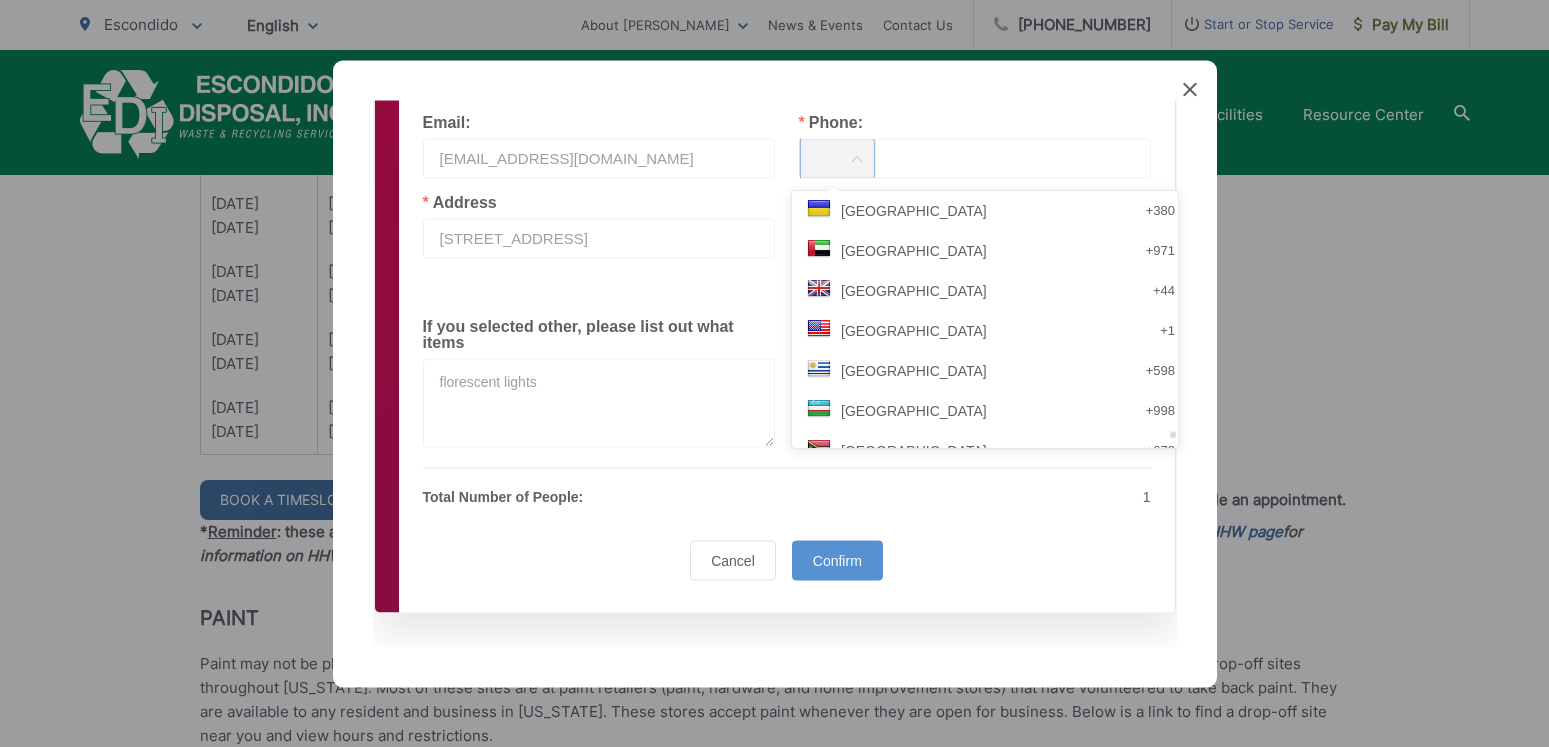 scroll, scrollTop: 8466, scrollLeft: 0, axis: vertical 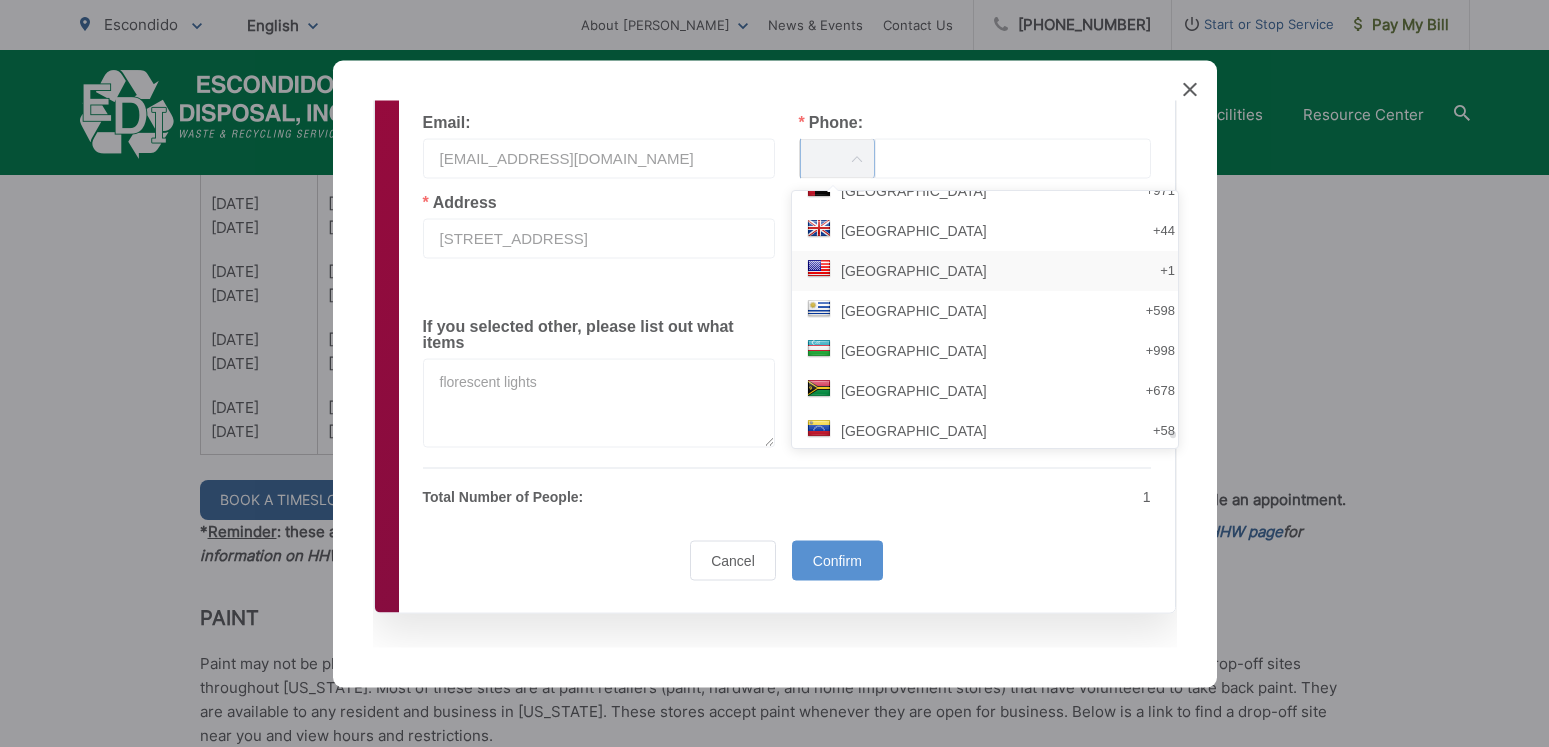 click on "[GEOGRAPHIC_DATA]   +1" at bounding box center [993, 271] 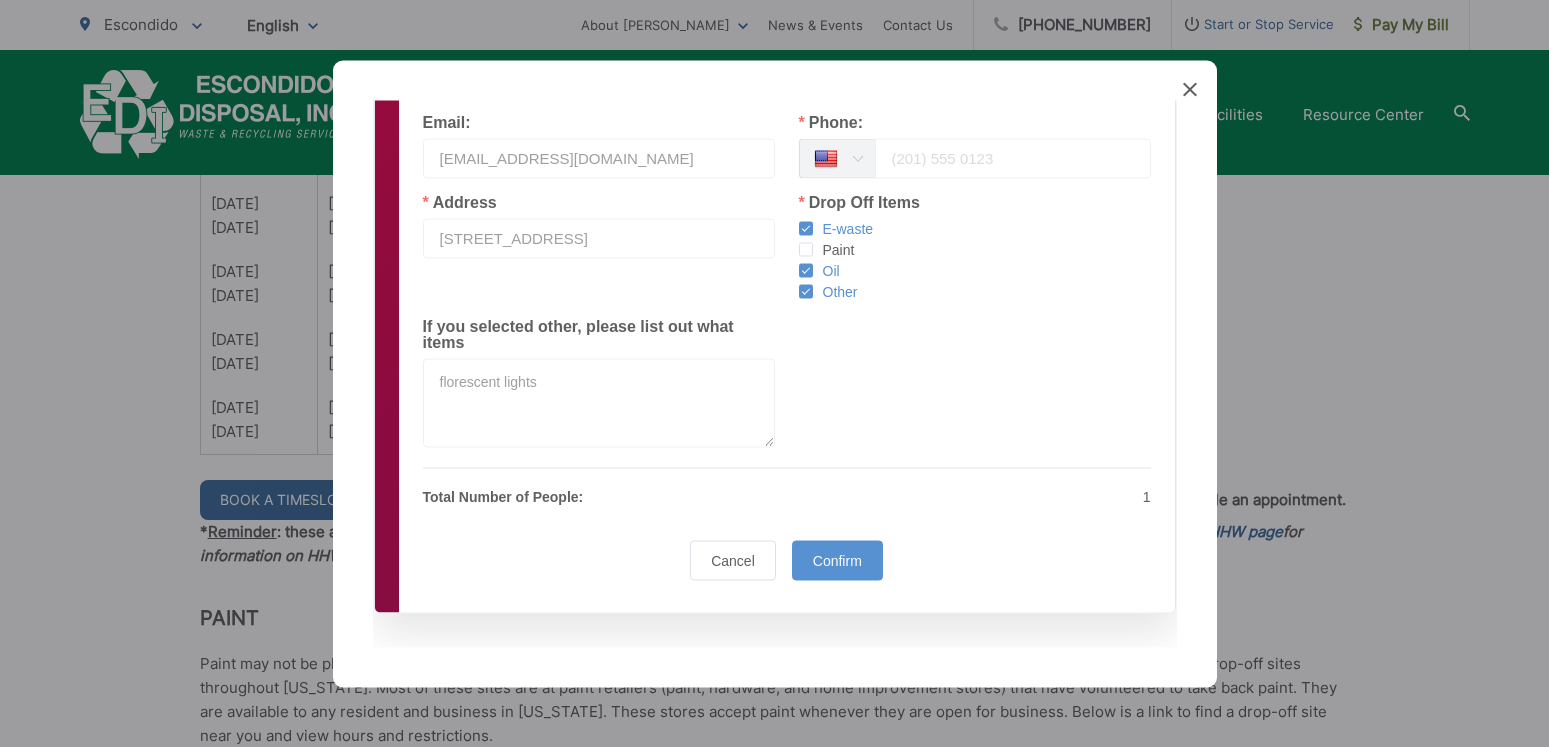 click at bounding box center (1013, 158) 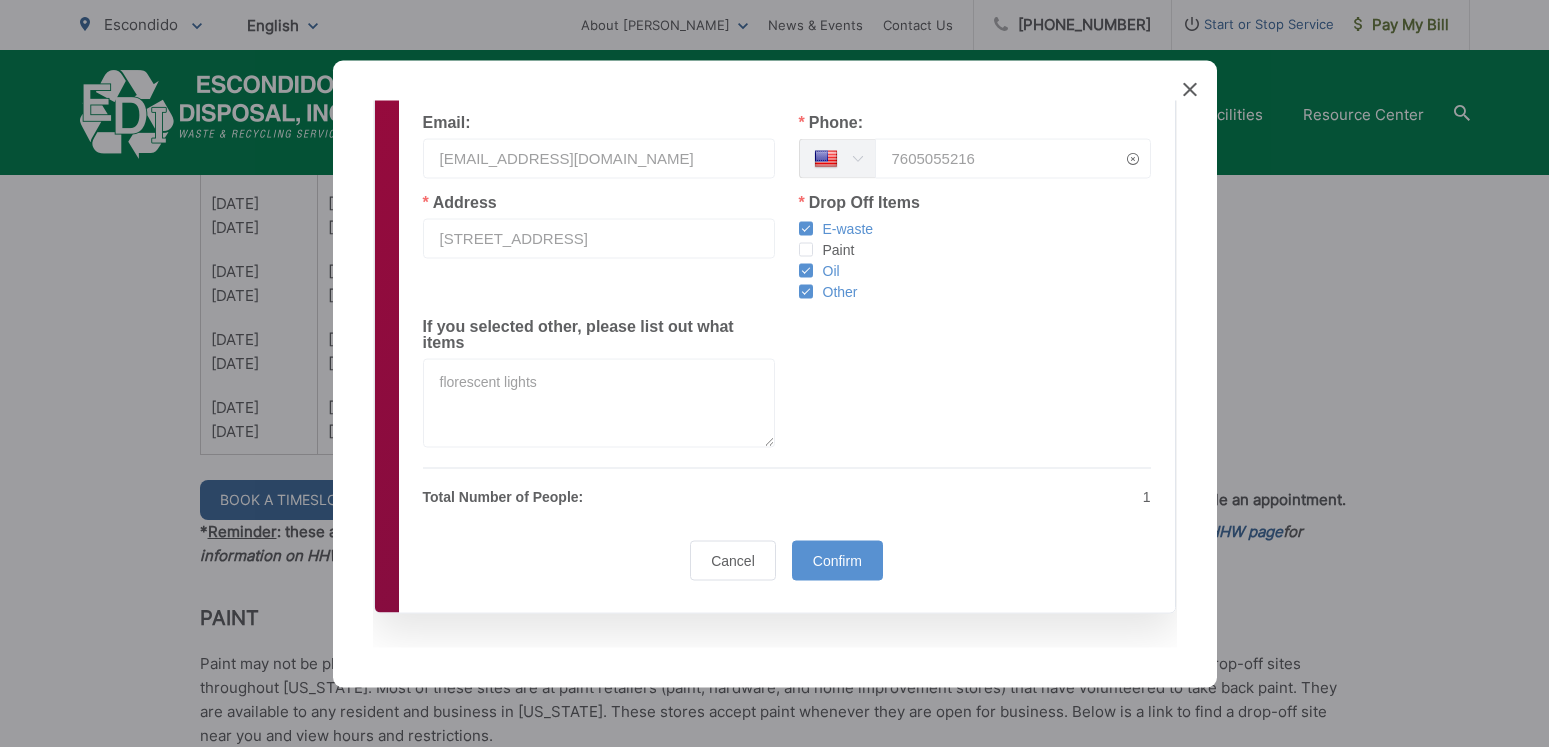 type on "7605055216" 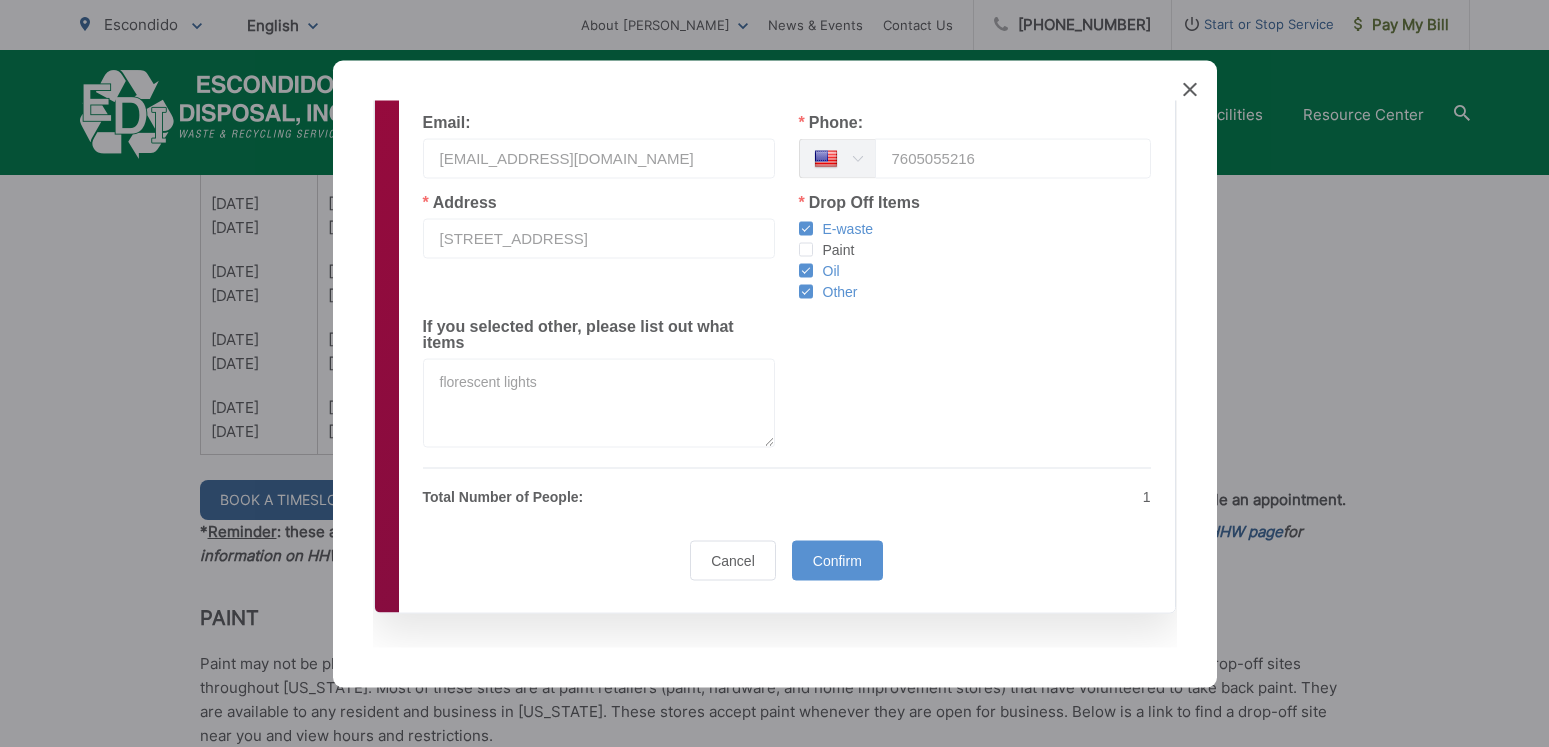 click on "Cancel     Confirm   Confirm" at bounding box center [787, 564] 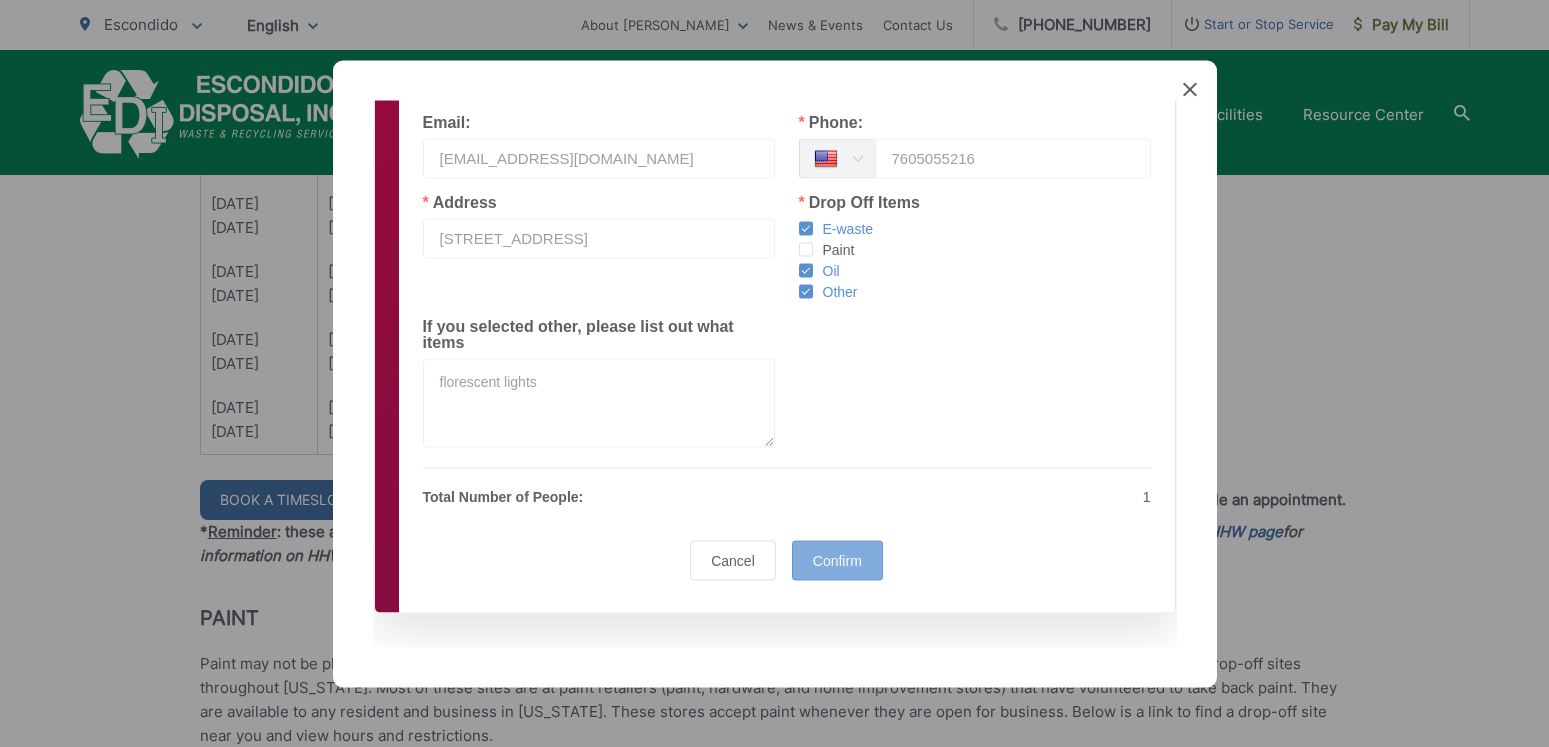 click on "Confirm" at bounding box center [837, 560] 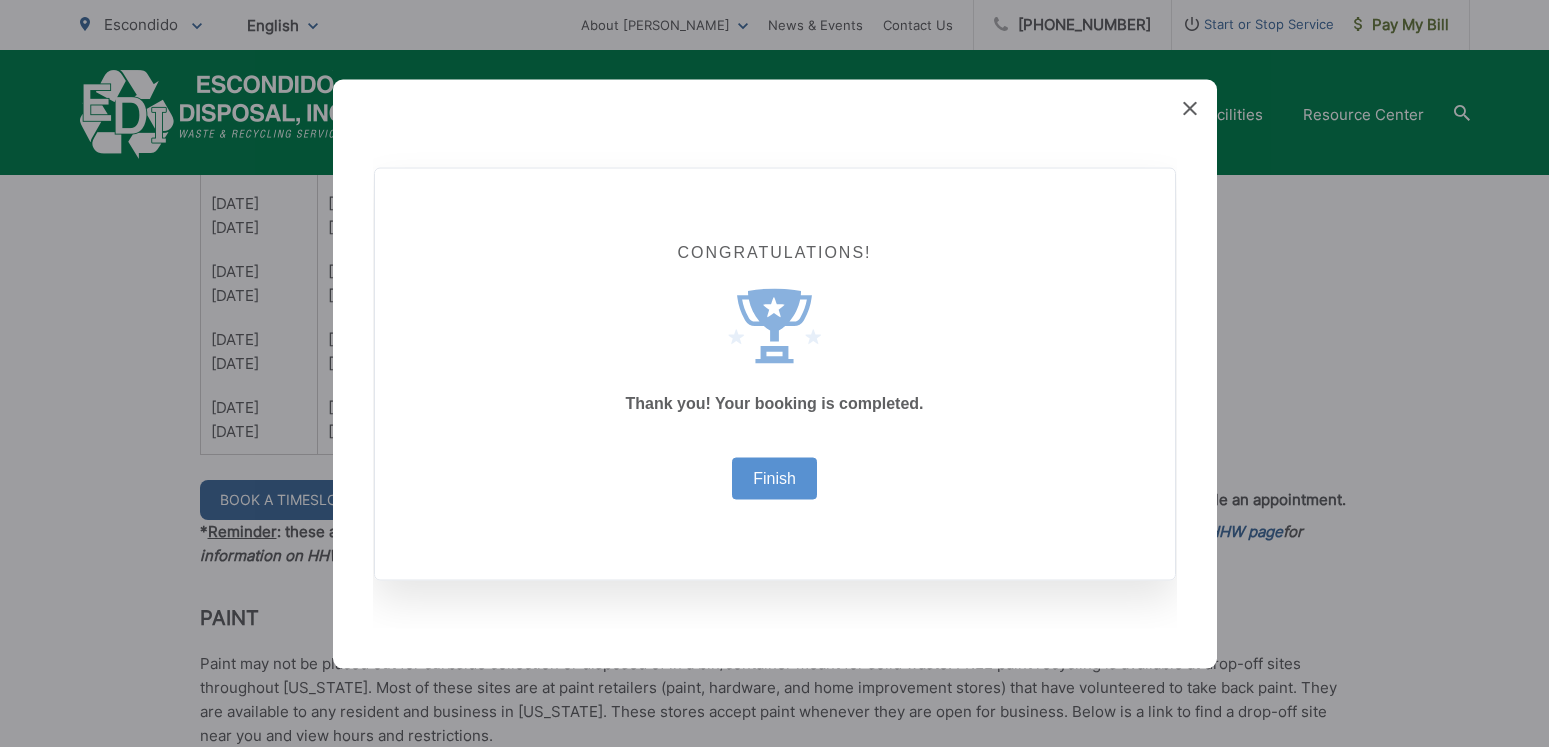 scroll, scrollTop: 0, scrollLeft: 0, axis: both 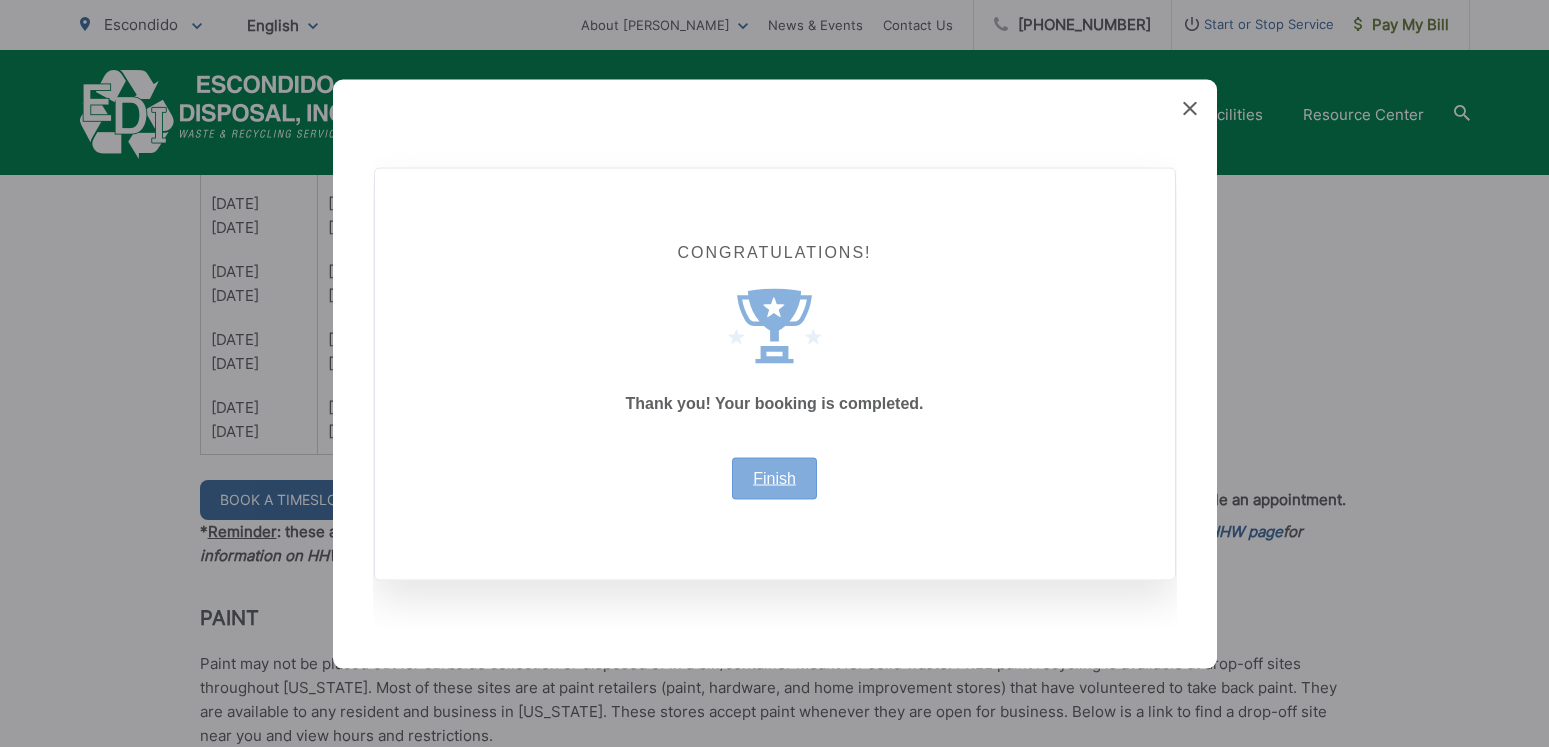 click on "Finish" at bounding box center [774, 478] 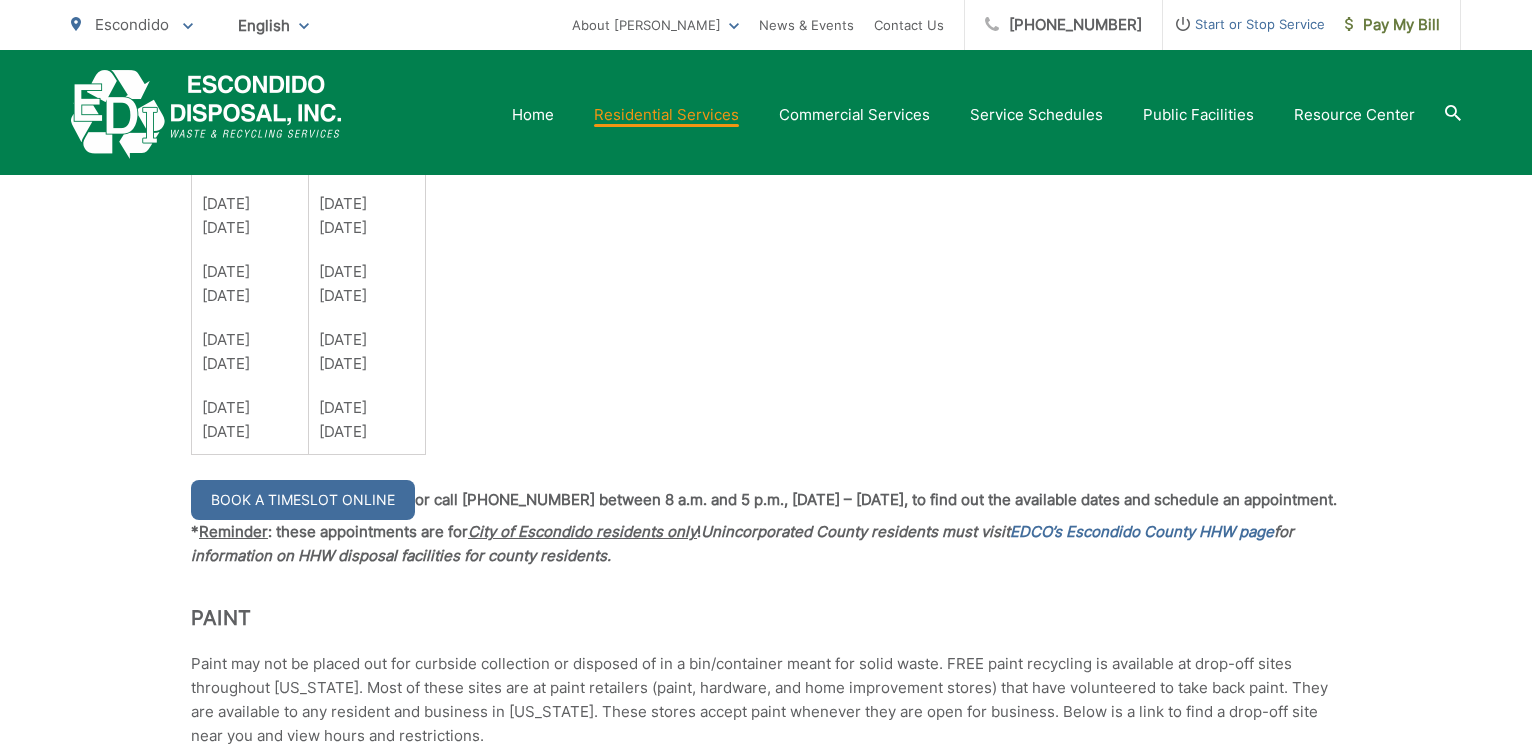 scroll, scrollTop: 1632, scrollLeft: 0, axis: vertical 